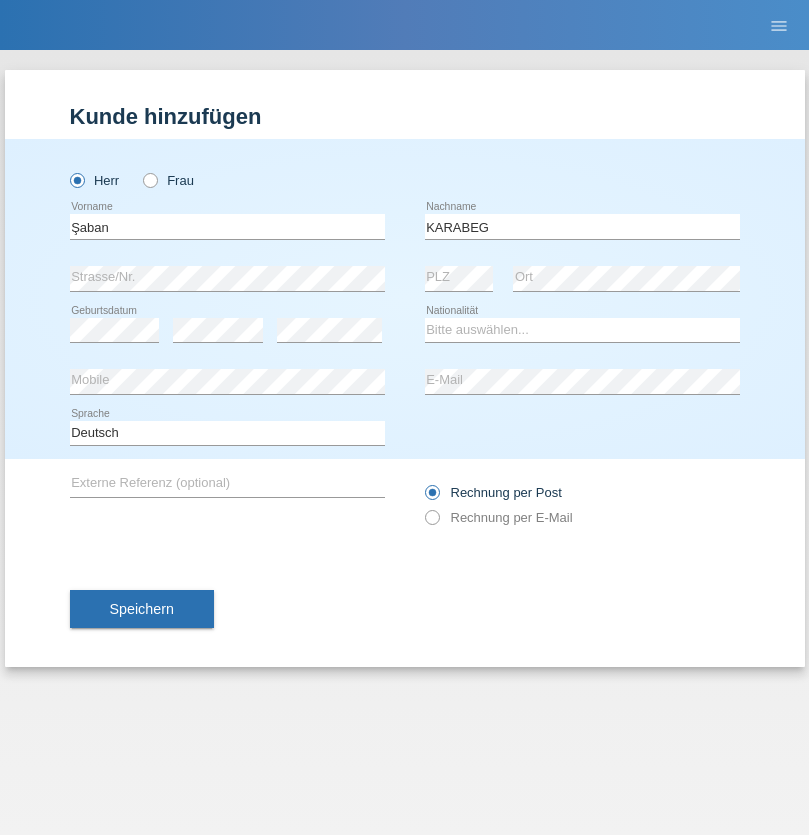 scroll, scrollTop: 0, scrollLeft: 0, axis: both 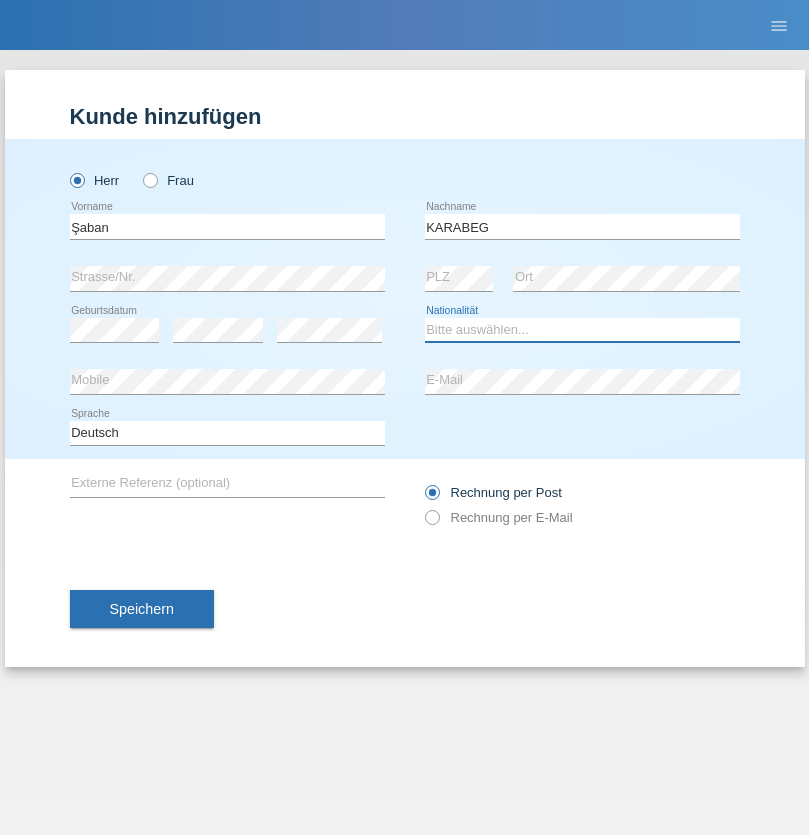 select on "TR" 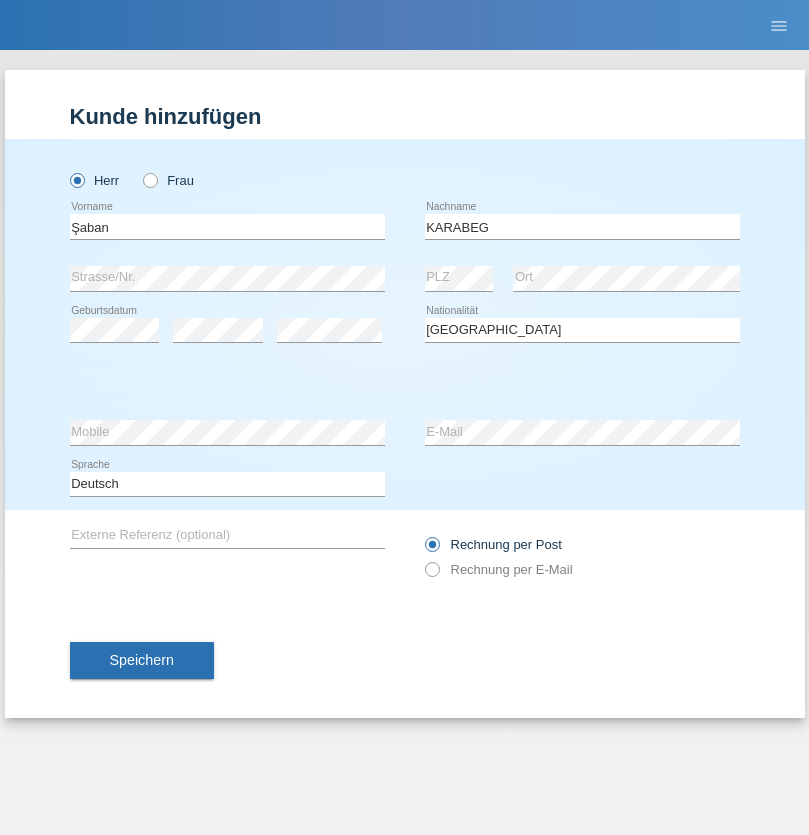 select on "C" 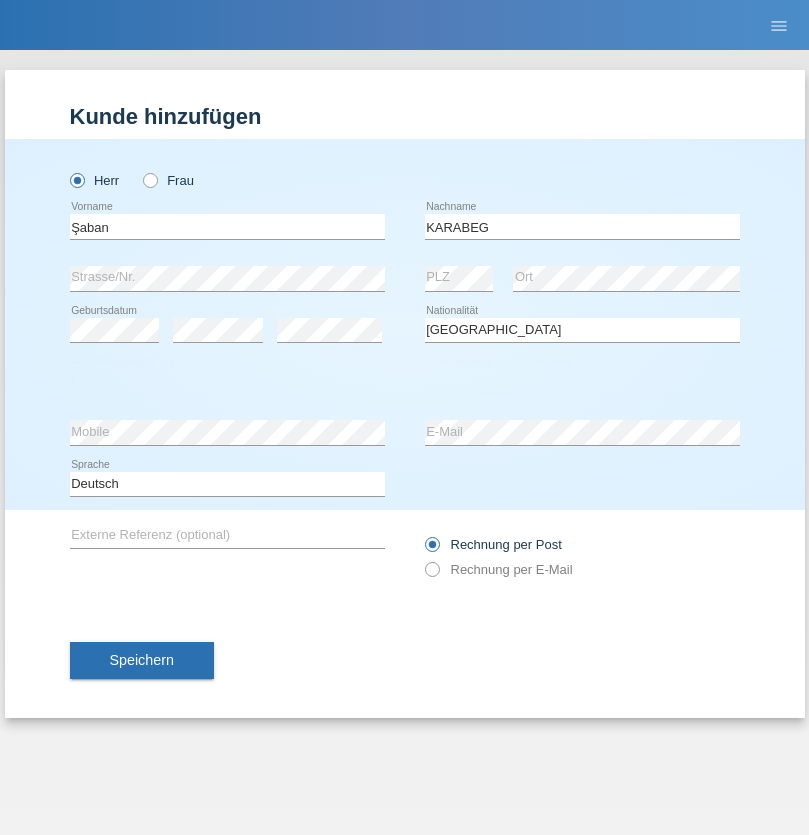 select on "25" 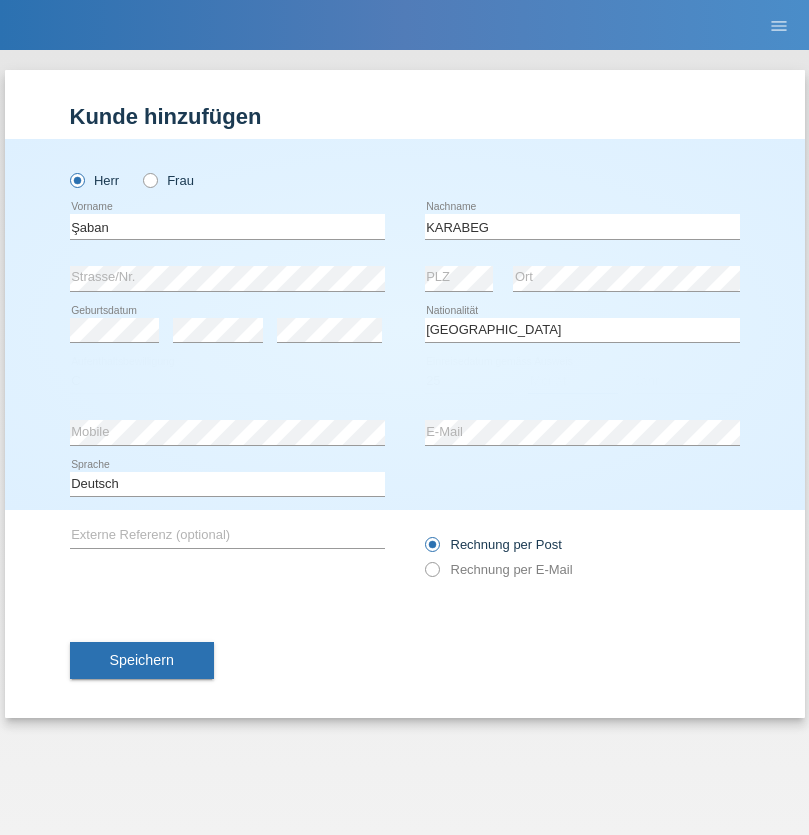 select on "09" 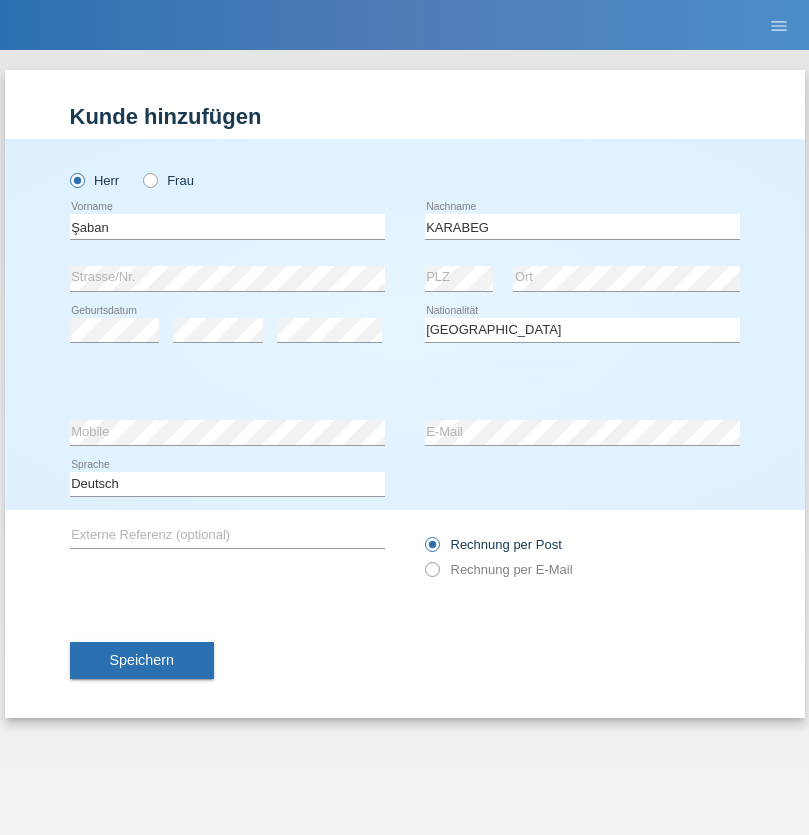 select on "2021" 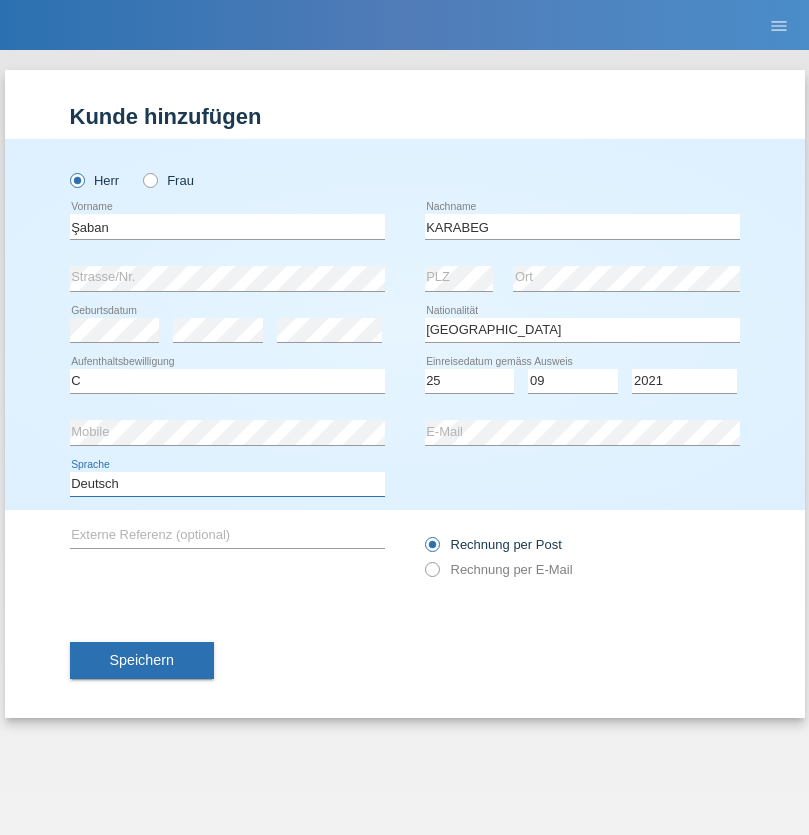 select on "en" 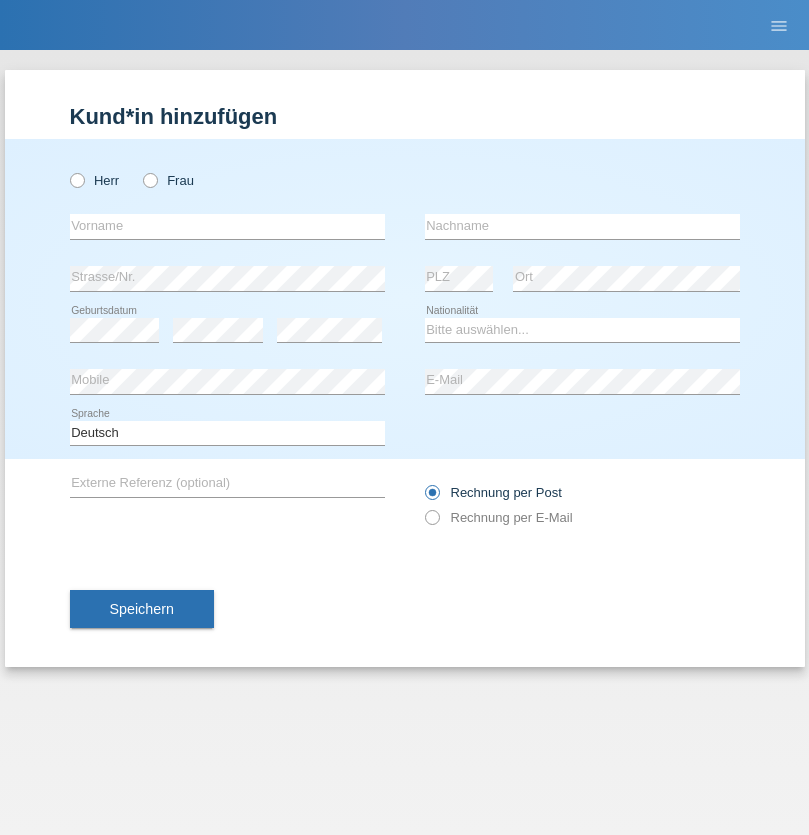 scroll, scrollTop: 0, scrollLeft: 0, axis: both 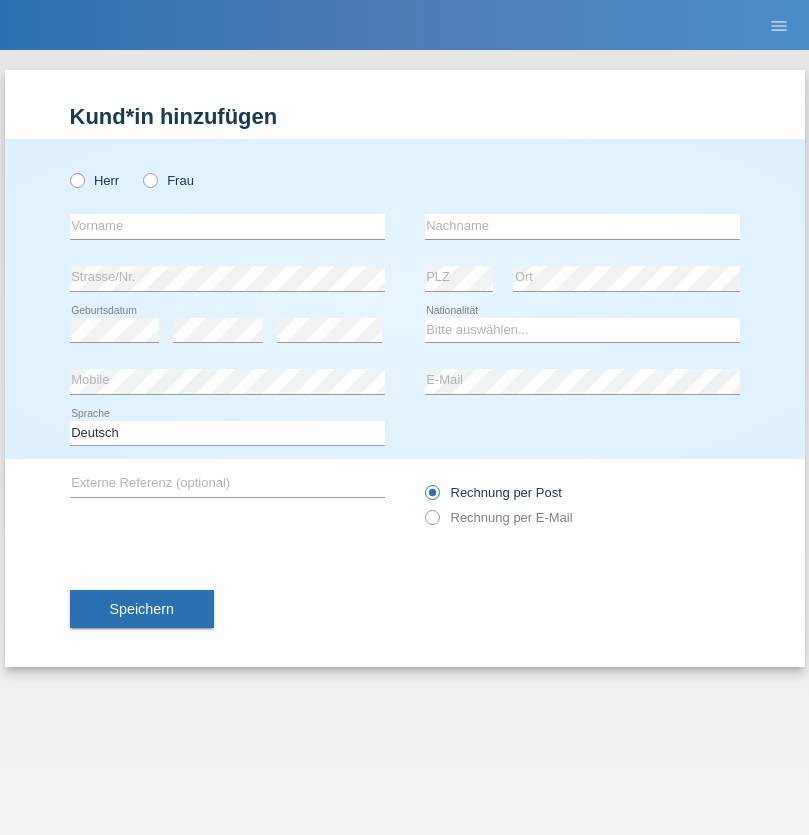 radio on "true" 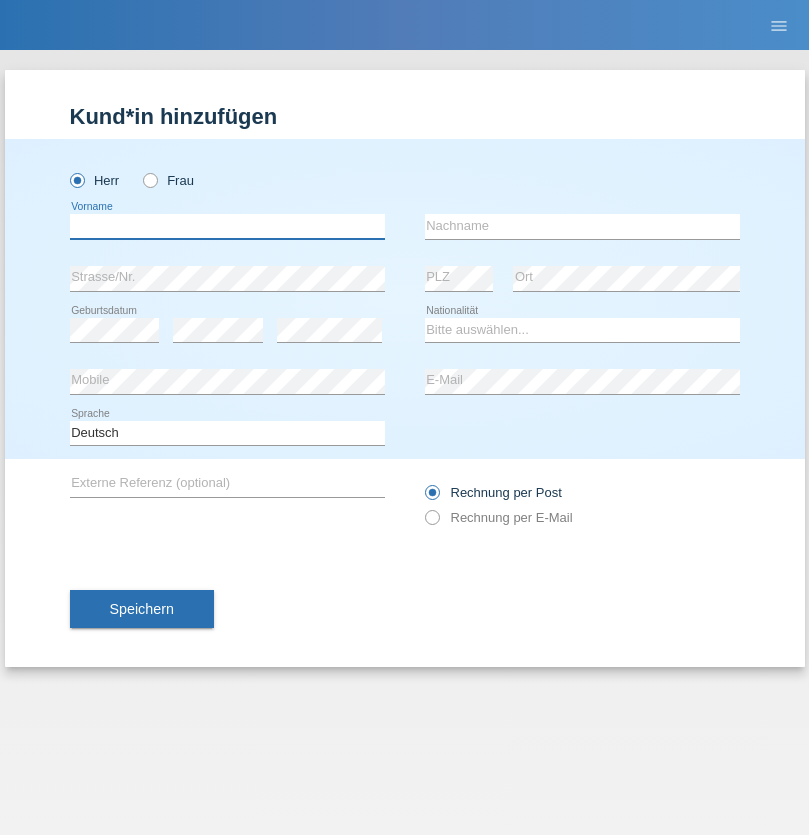 click at bounding box center [227, 226] 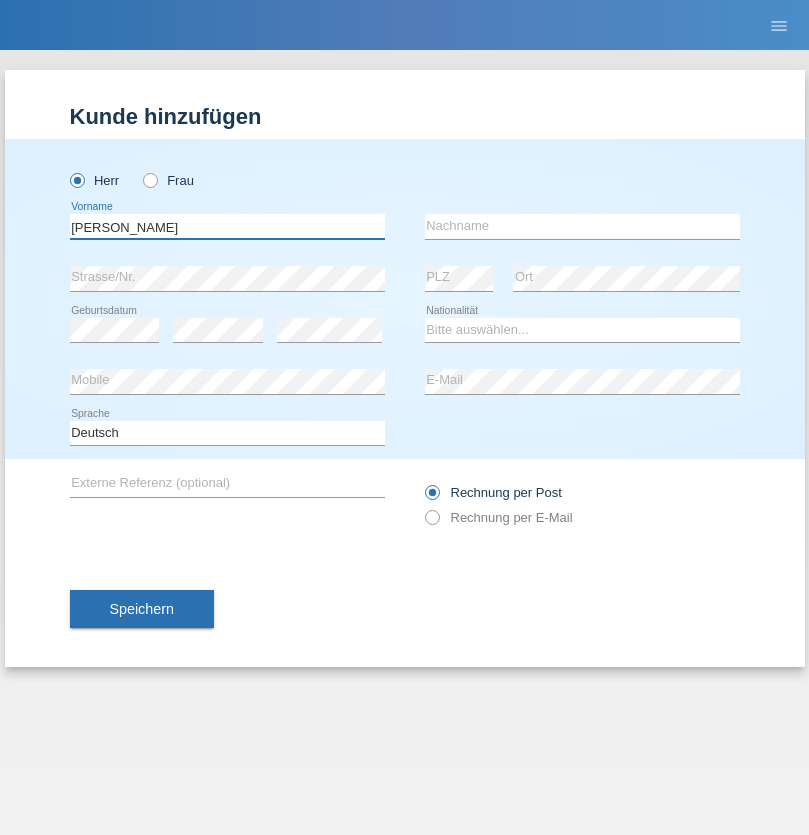 type on "Janior francisco" 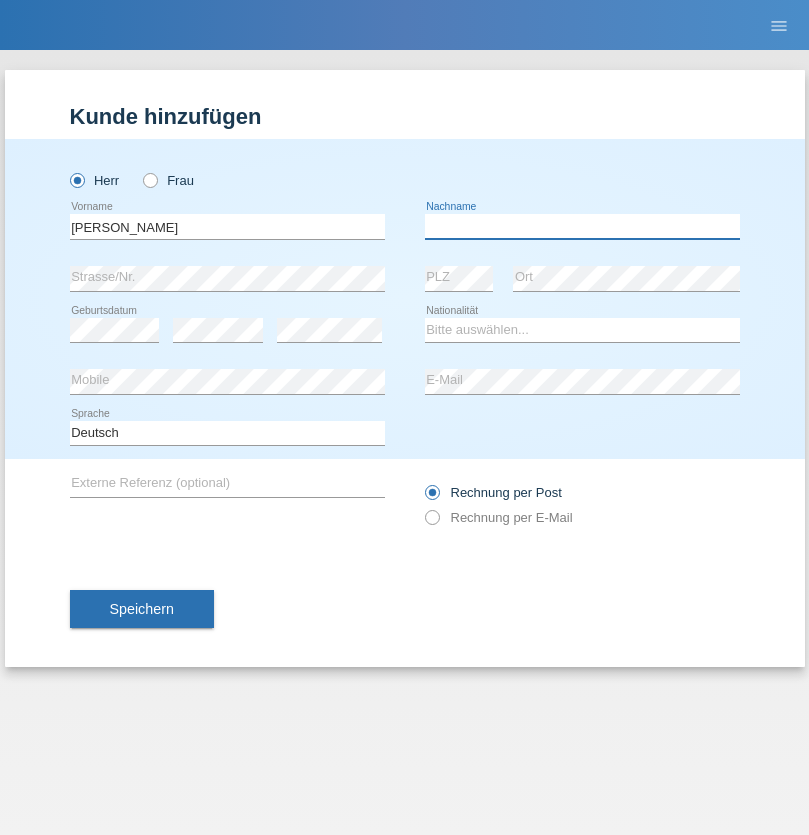 click at bounding box center [582, 226] 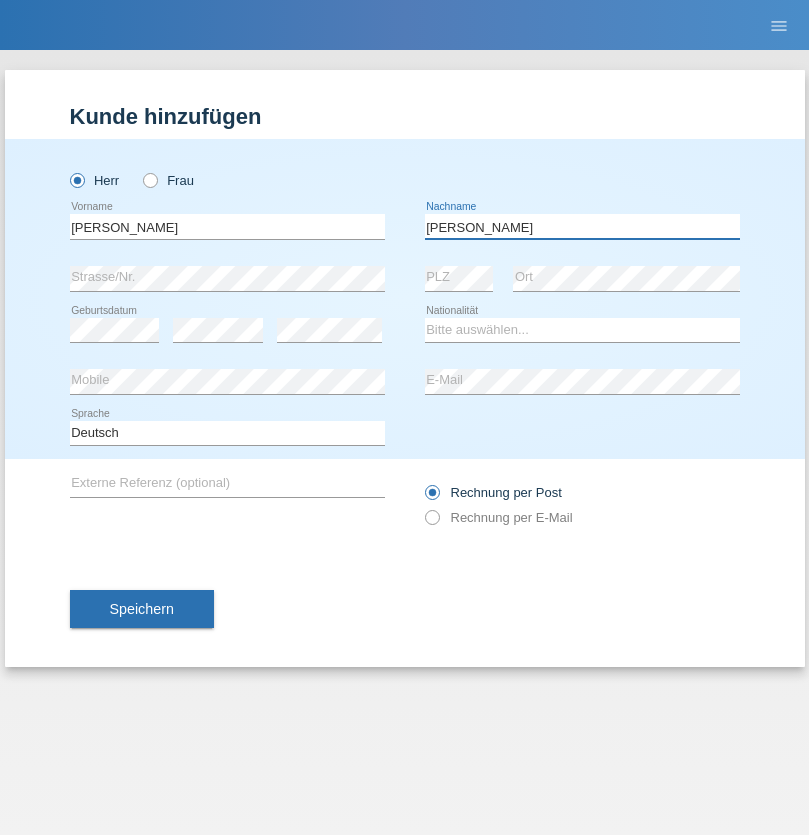 type on "Romero romero" 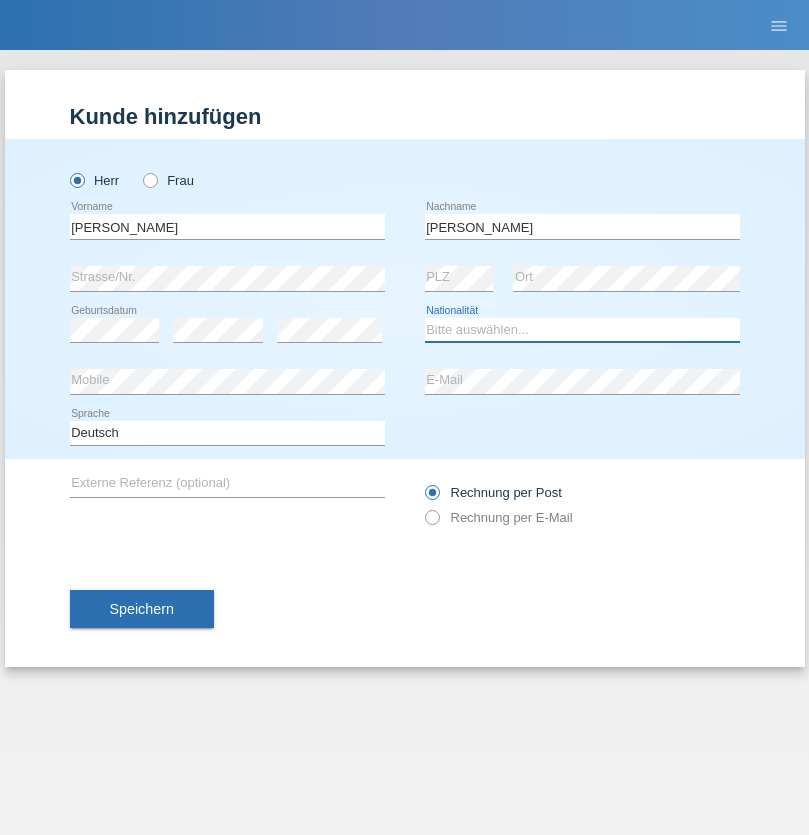 select on "AO" 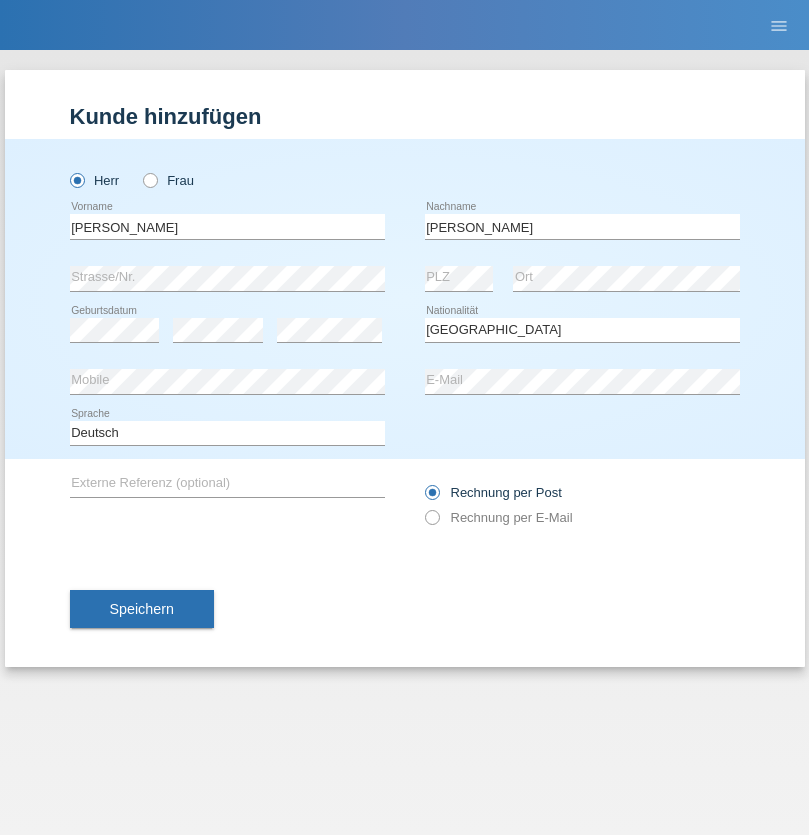 select on "C" 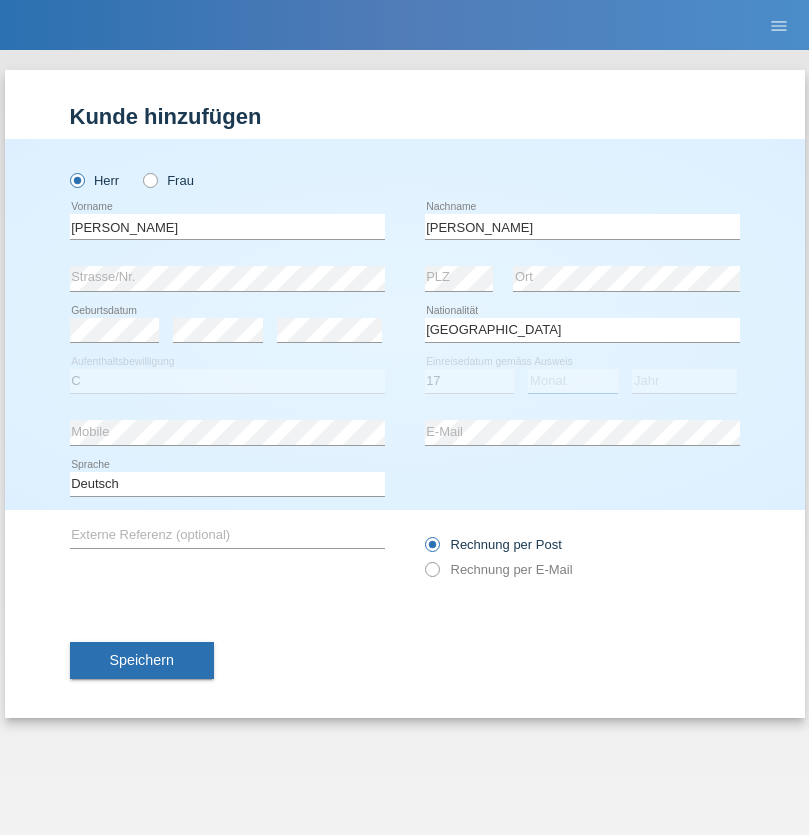 select on "10" 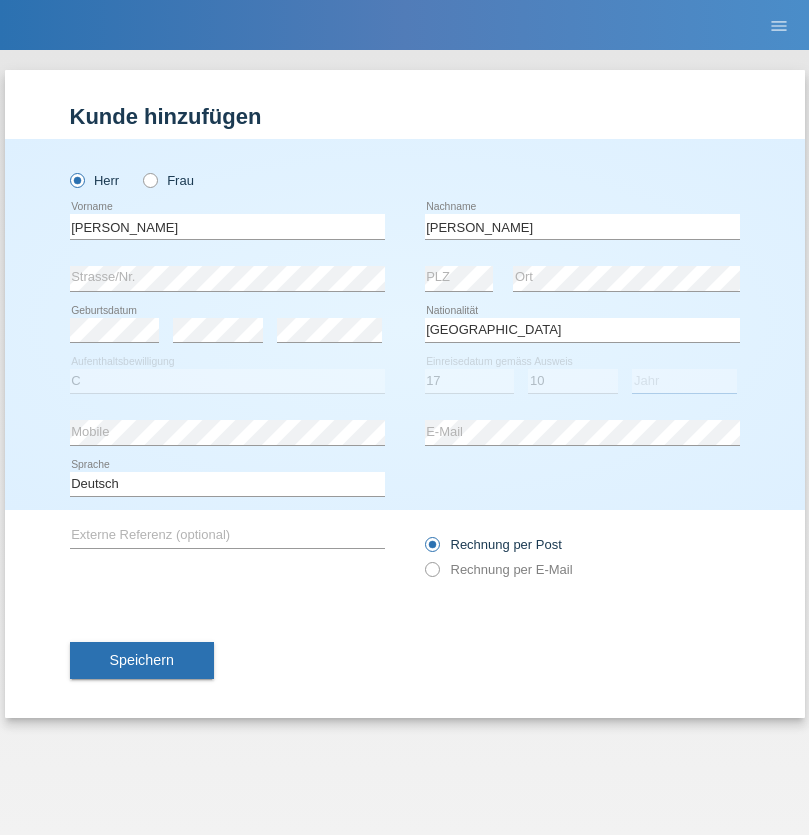 select on "2021" 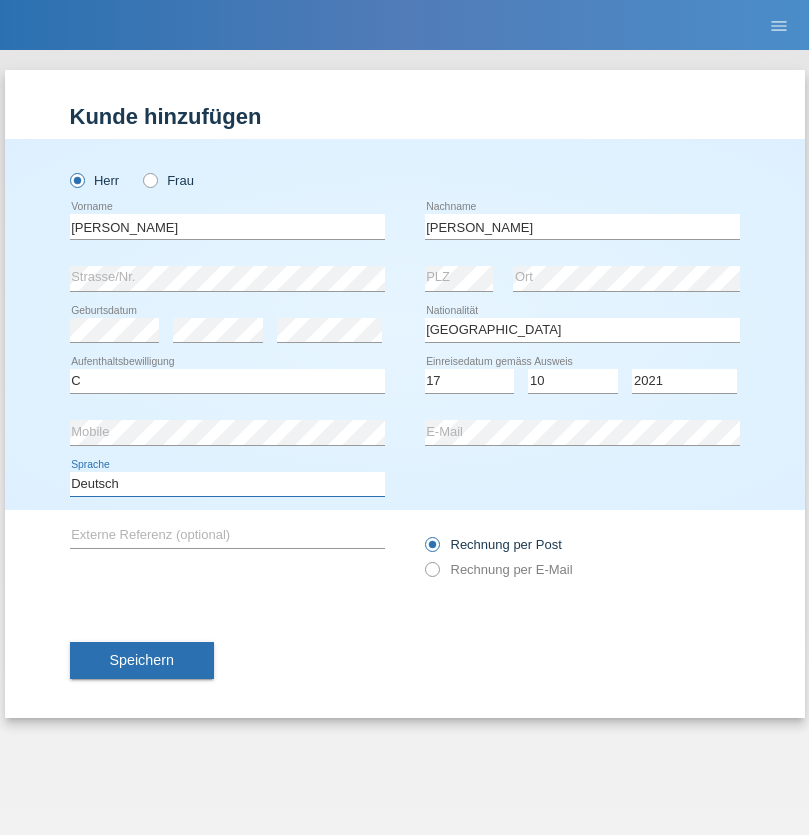 select on "en" 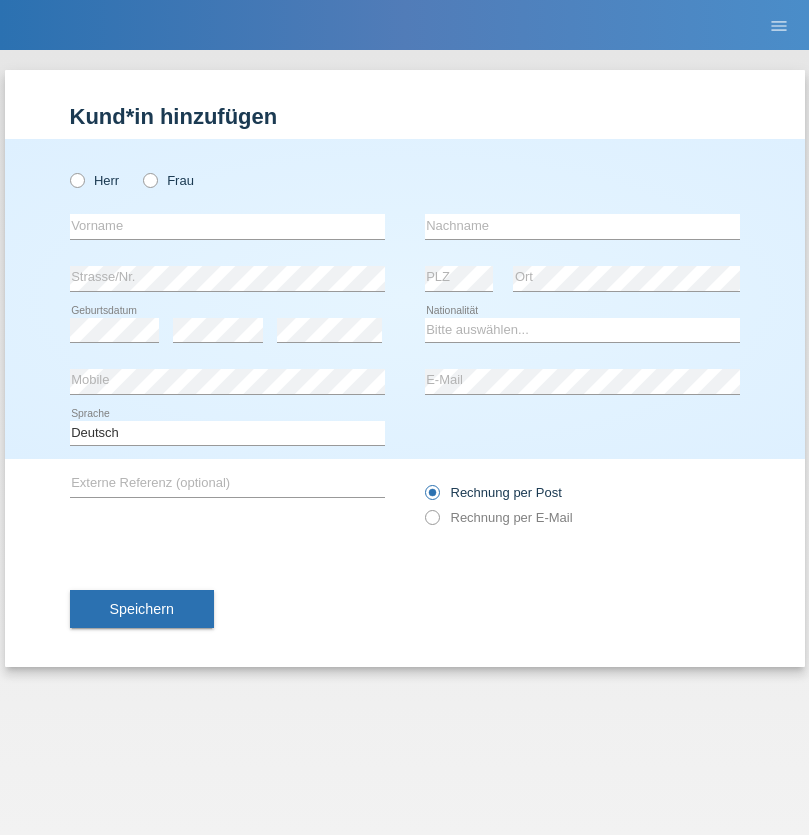 scroll, scrollTop: 0, scrollLeft: 0, axis: both 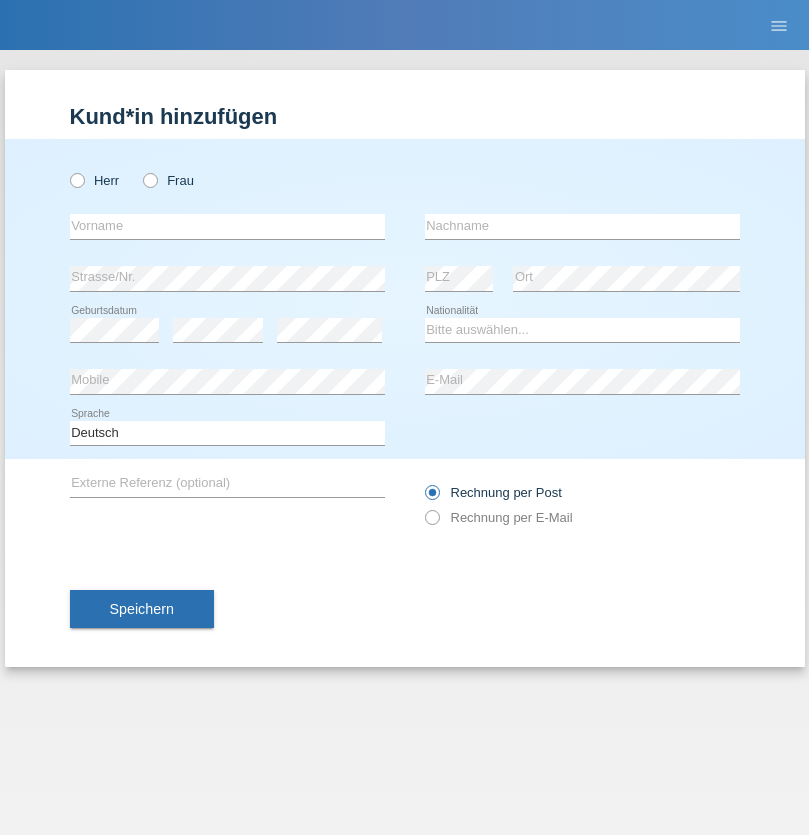 radio on "true" 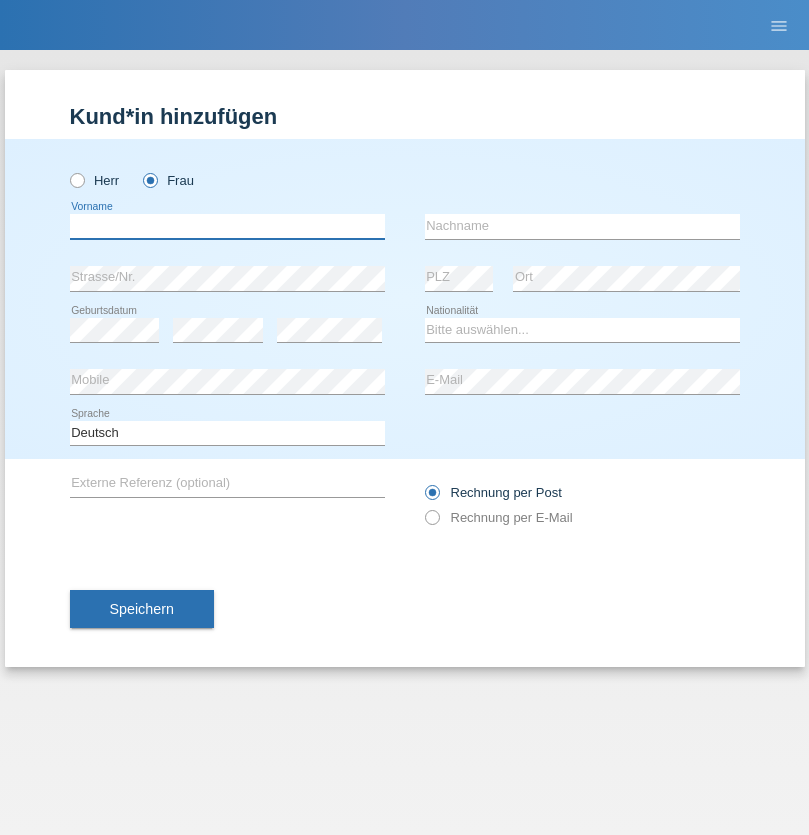 click at bounding box center (227, 226) 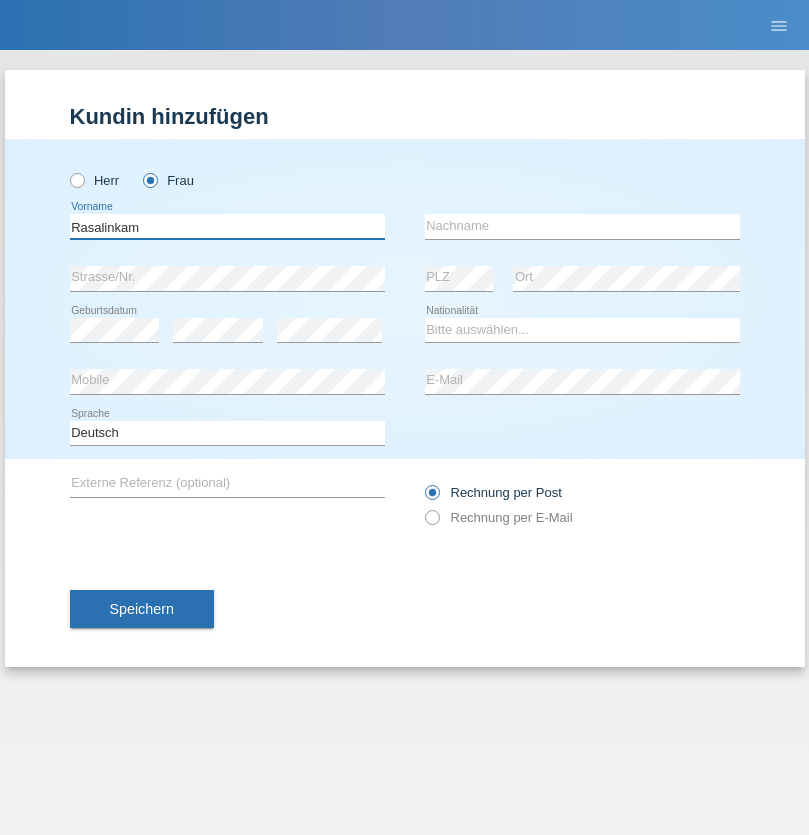 type on "Rasalinkam" 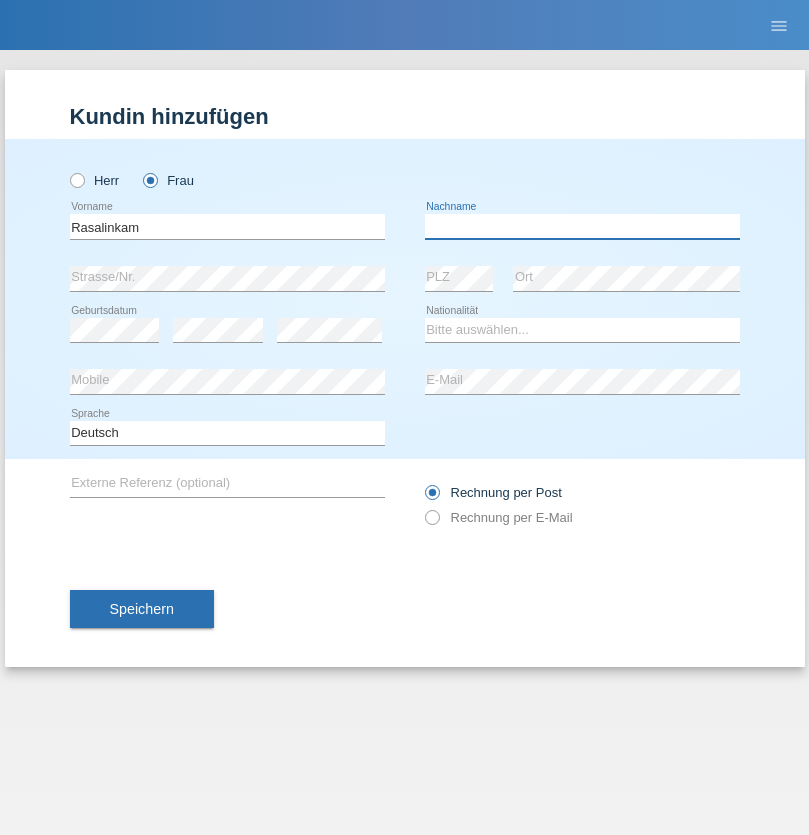 click at bounding box center (582, 226) 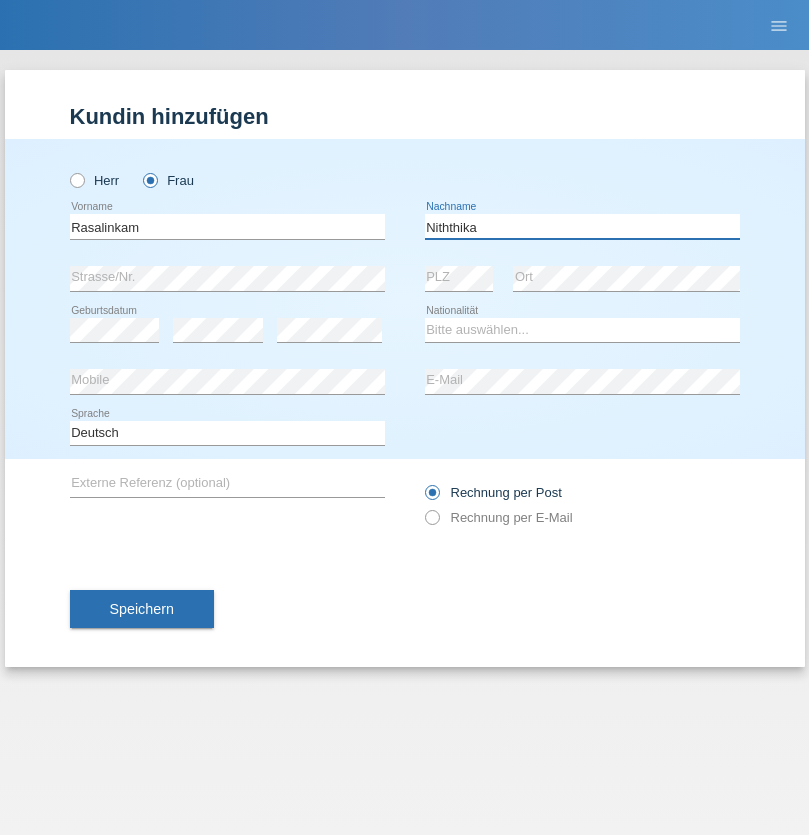 type on "Niththika" 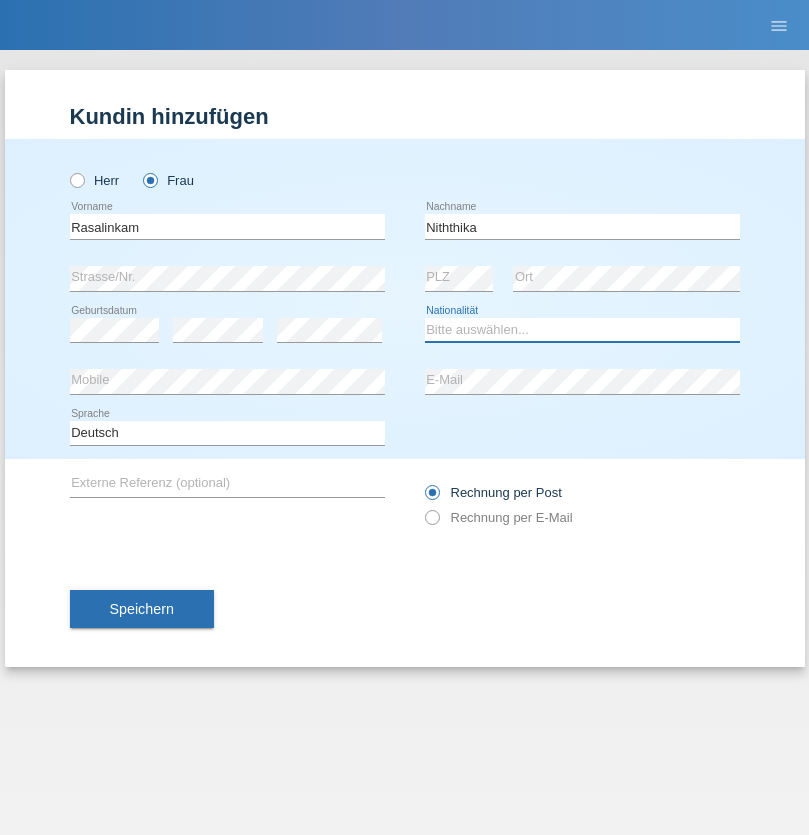select on "LK" 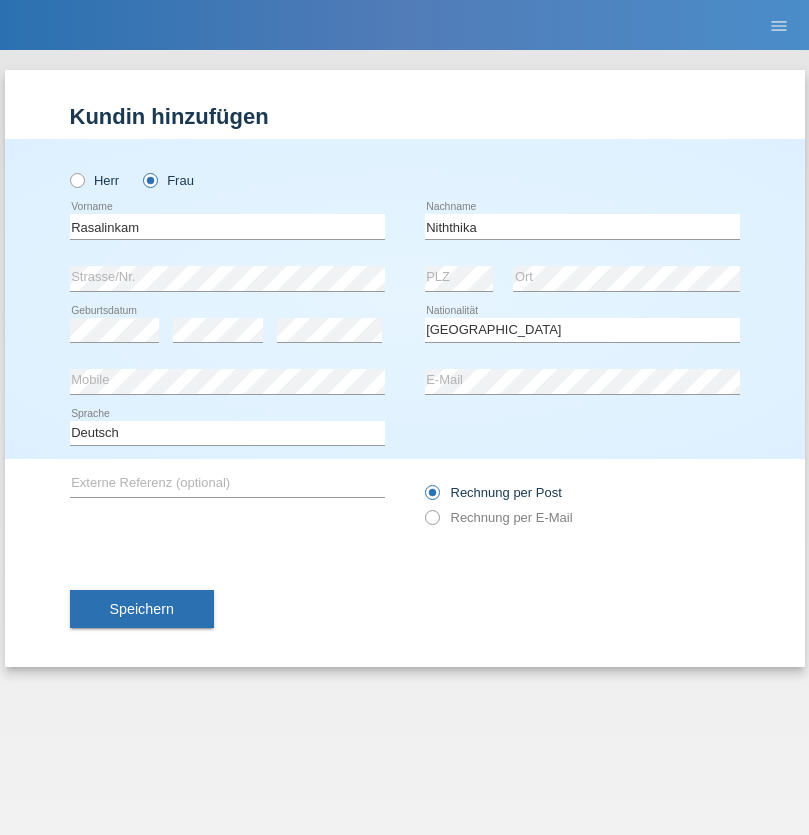 select on "C" 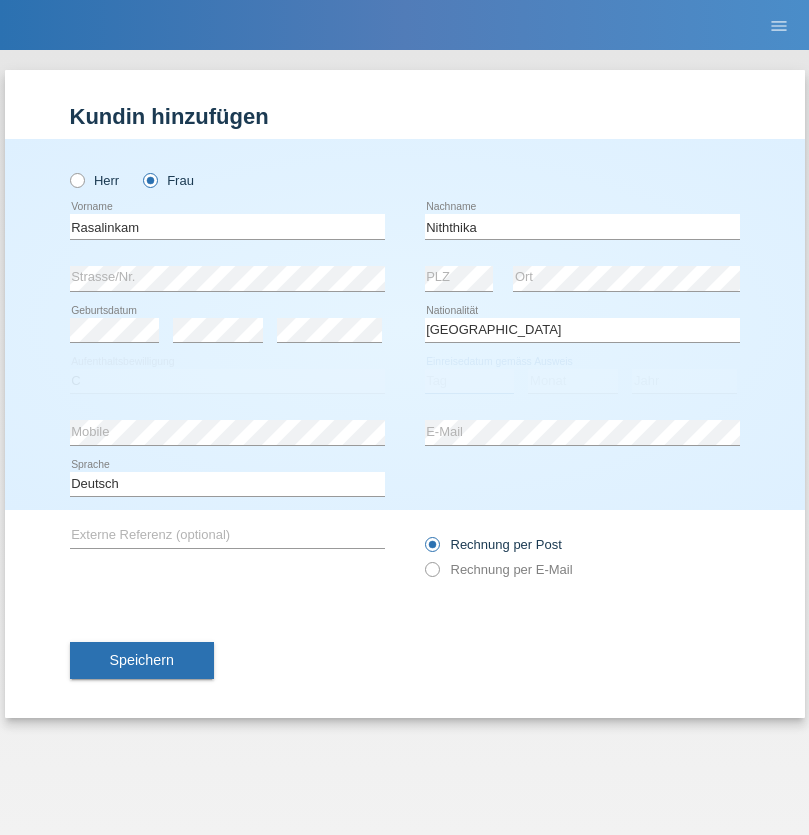 select on "20" 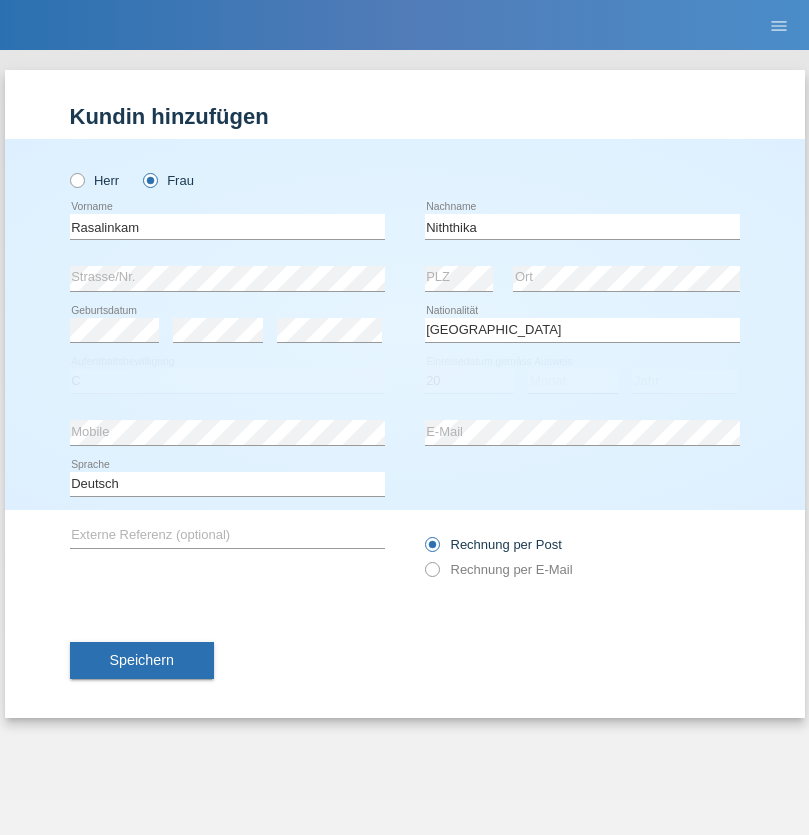 select on "07" 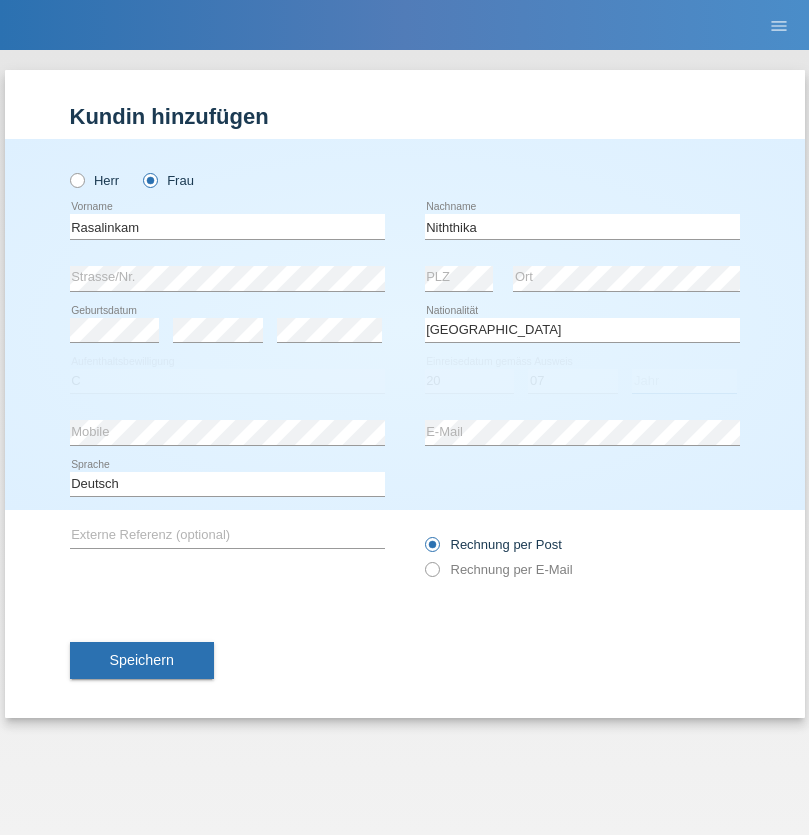 select on "2021" 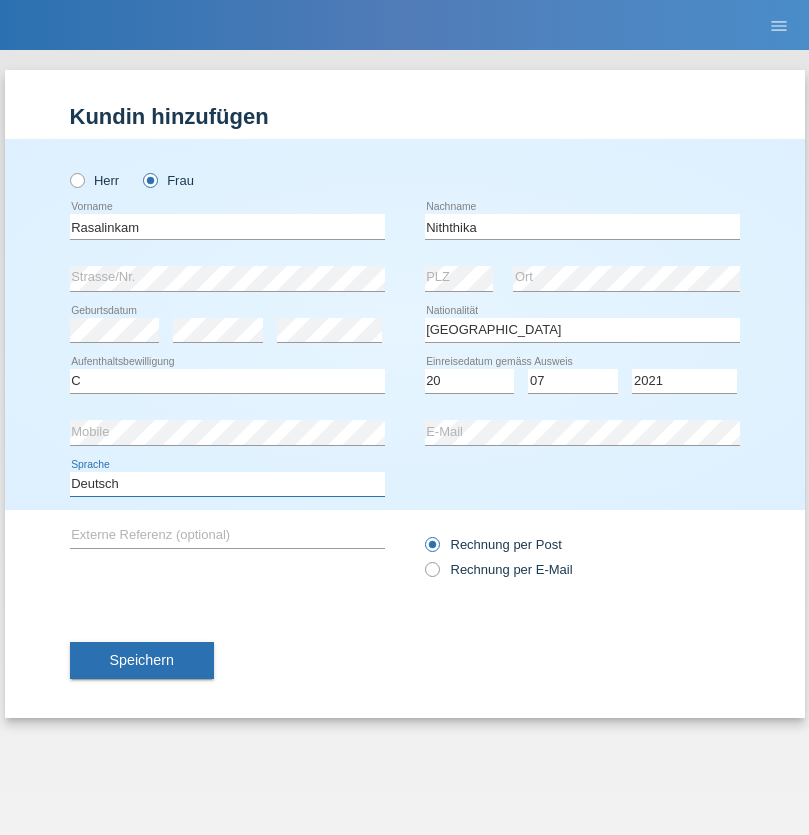 select on "en" 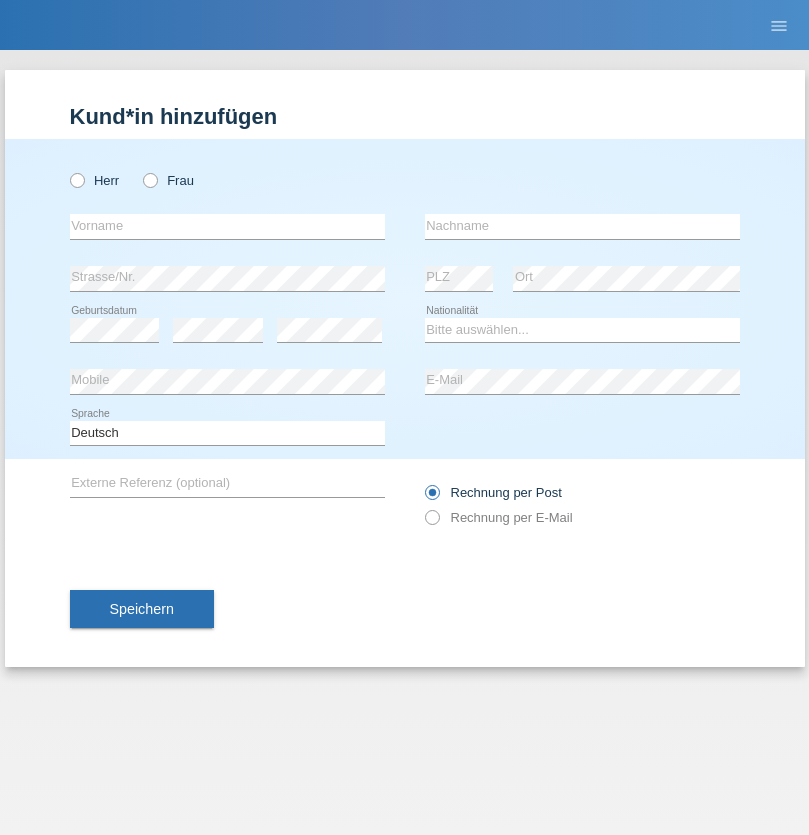 scroll, scrollTop: 0, scrollLeft: 0, axis: both 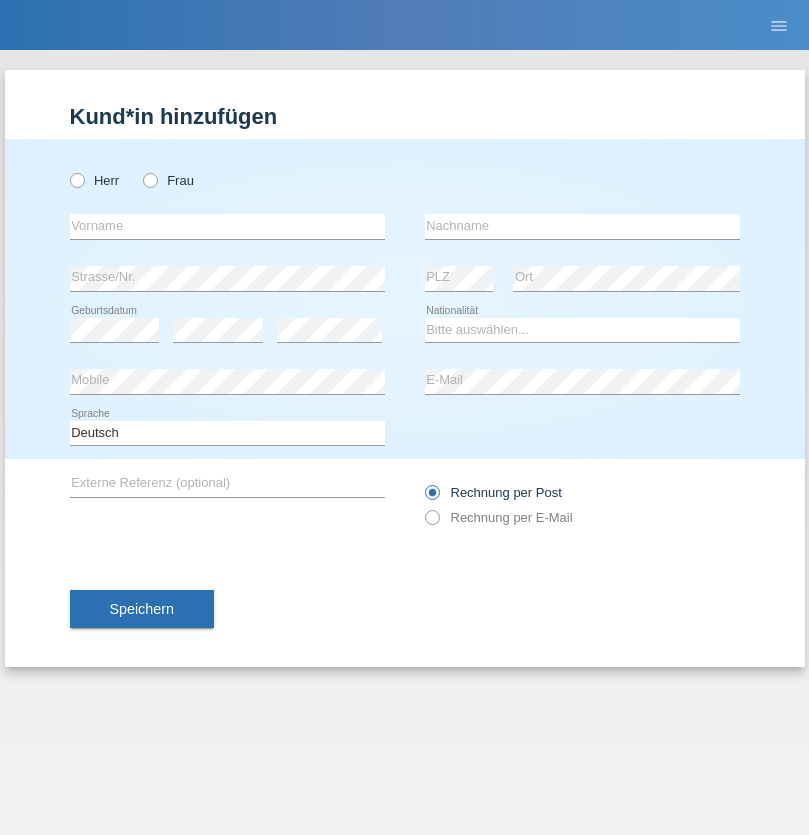radio on "true" 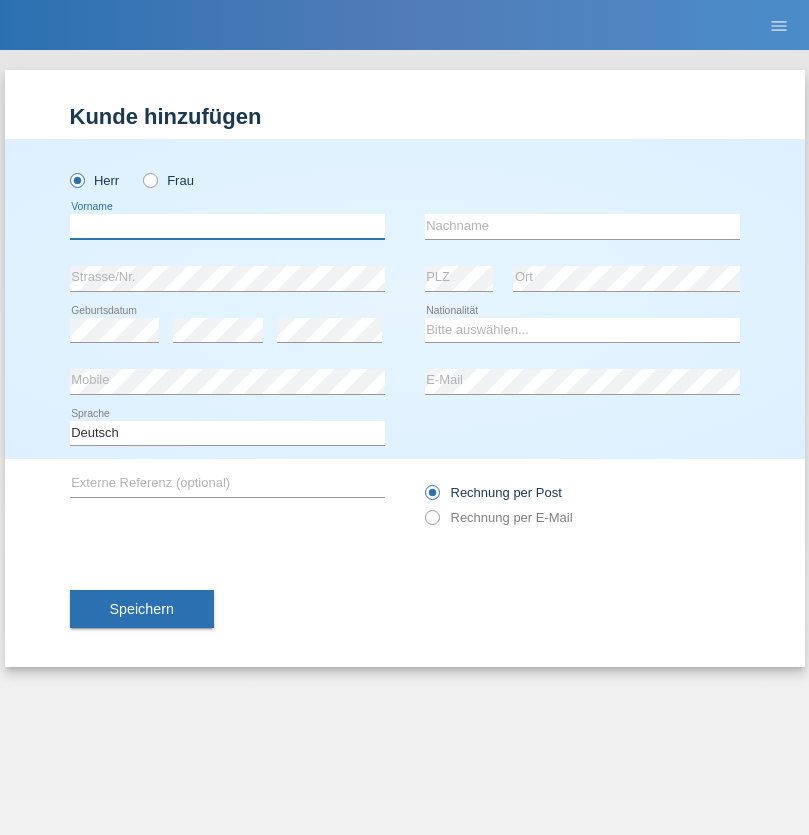 click at bounding box center (227, 226) 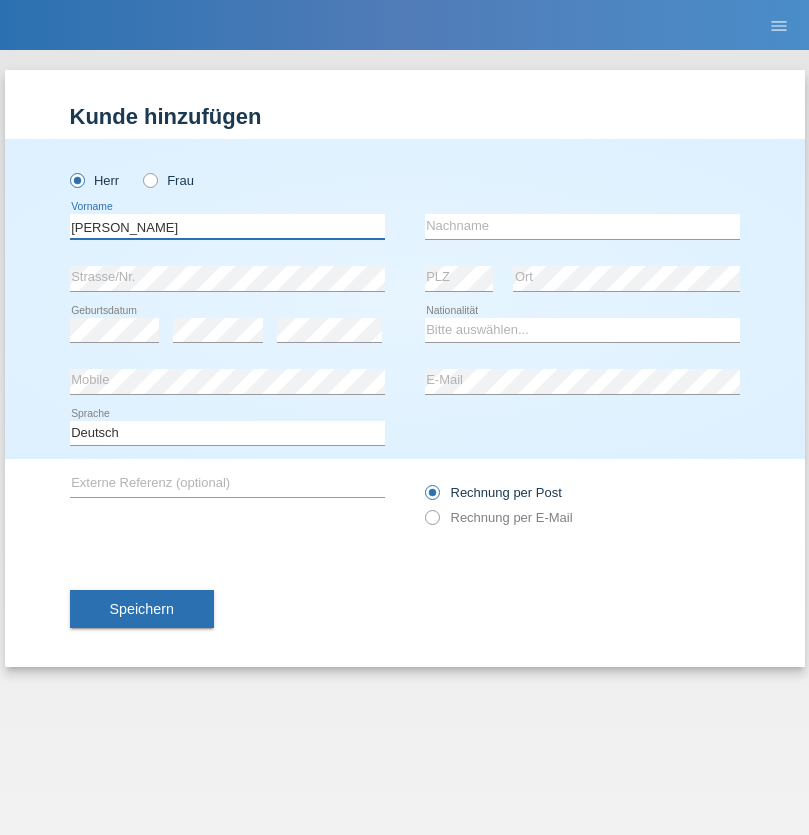 type on "[PERSON_NAME]" 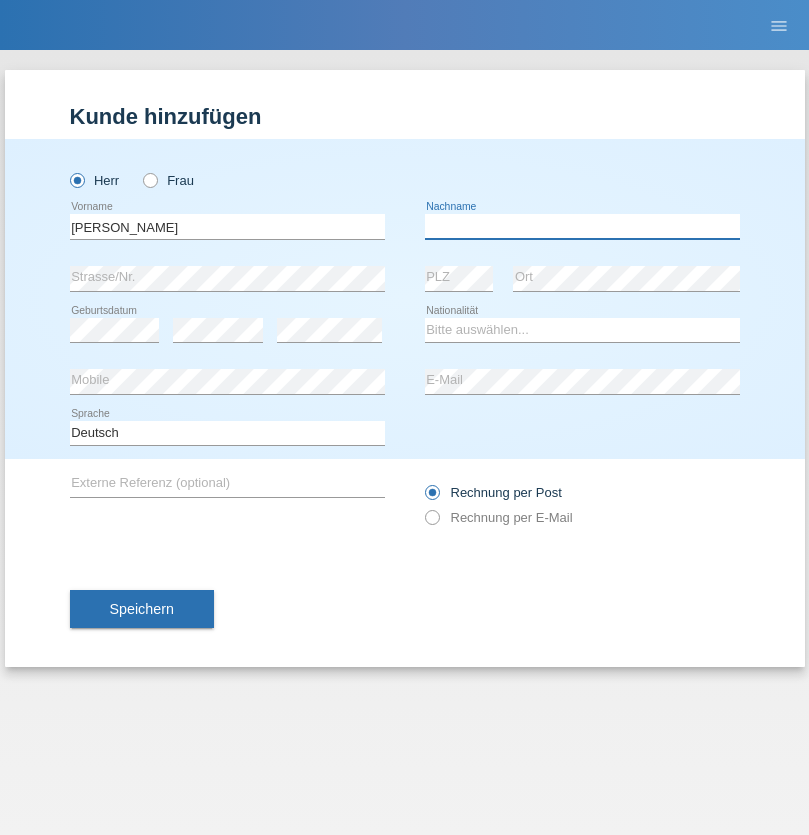 click at bounding box center (582, 226) 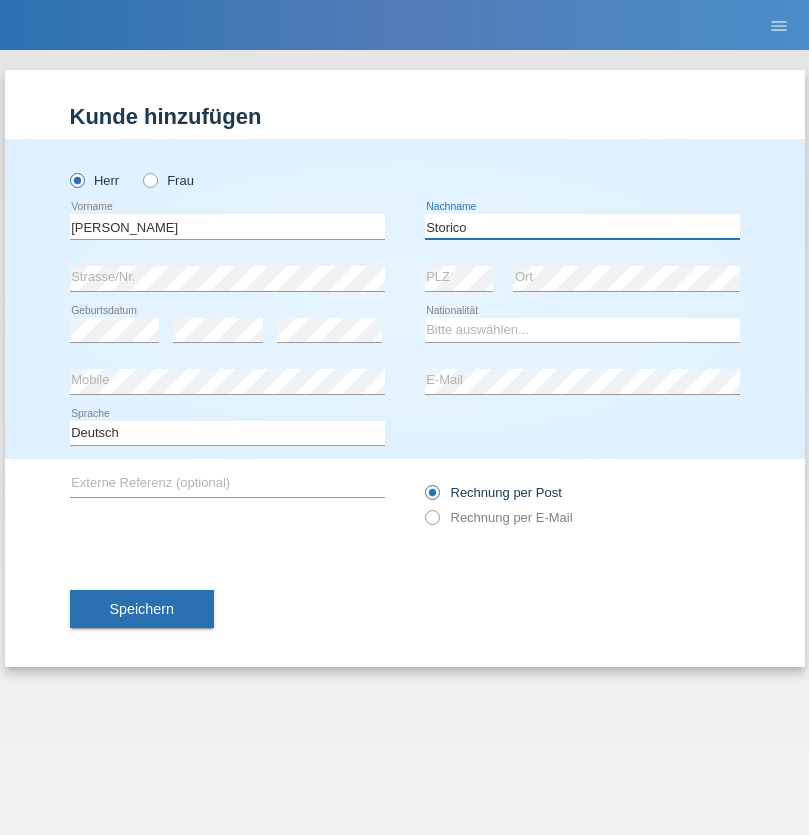 type on "Storico" 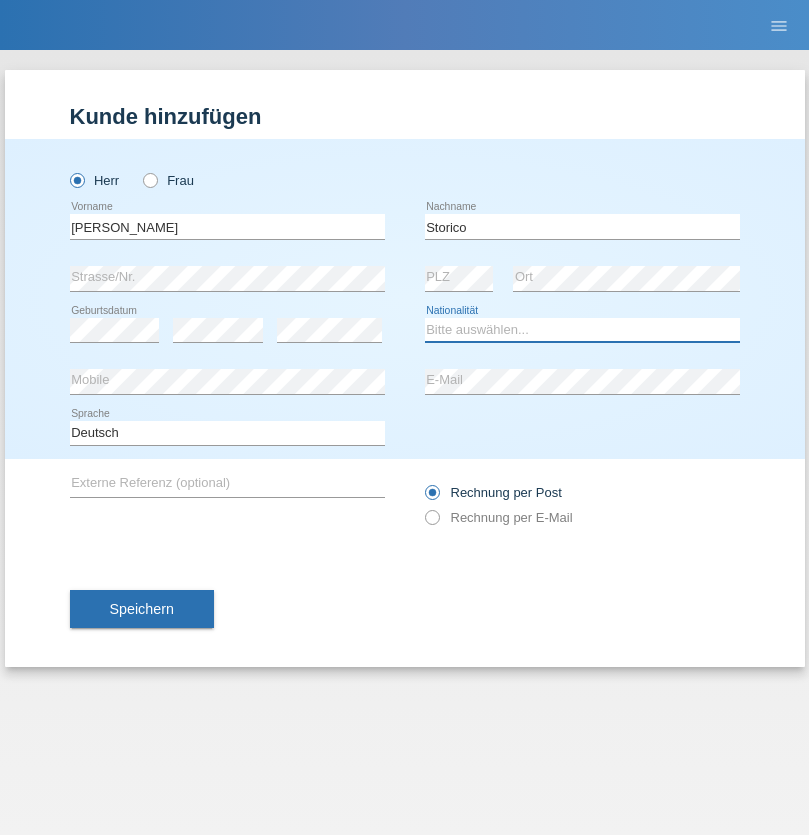 select on "IT" 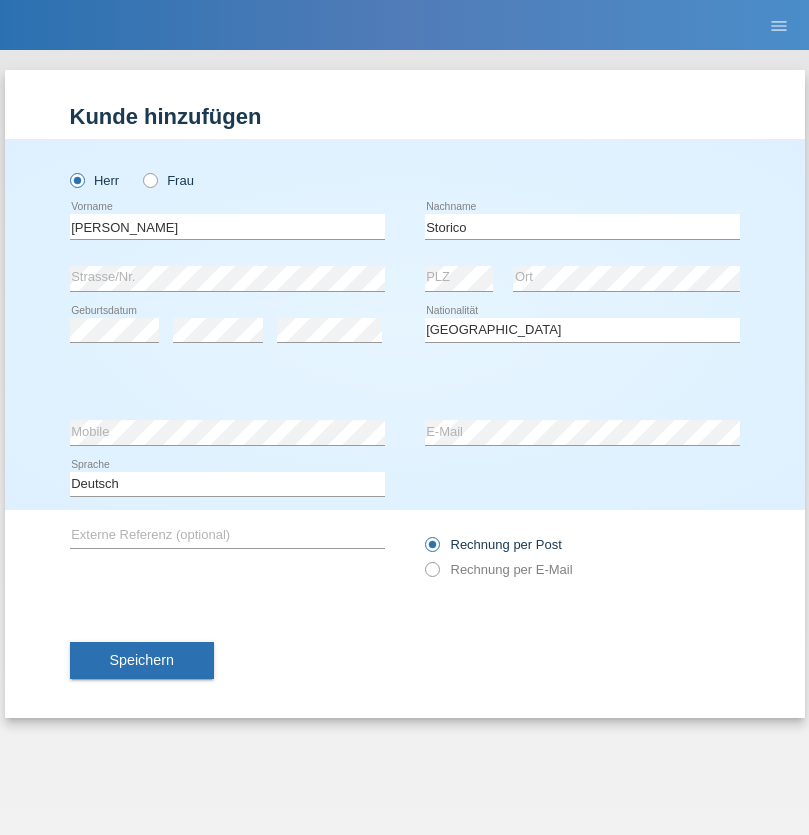 select on "C" 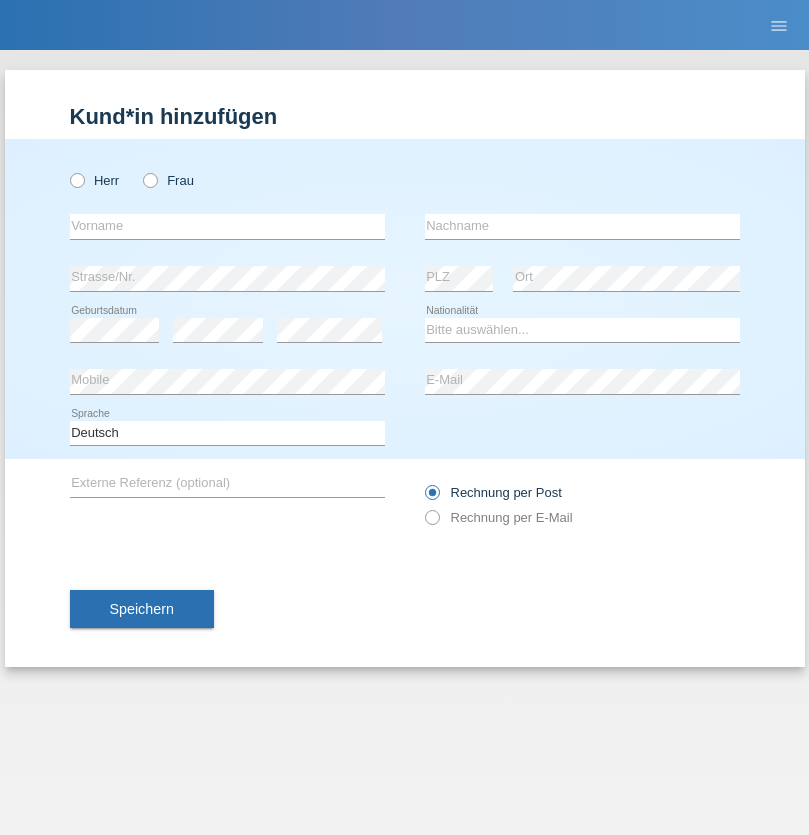 scroll, scrollTop: 0, scrollLeft: 0, axis: both 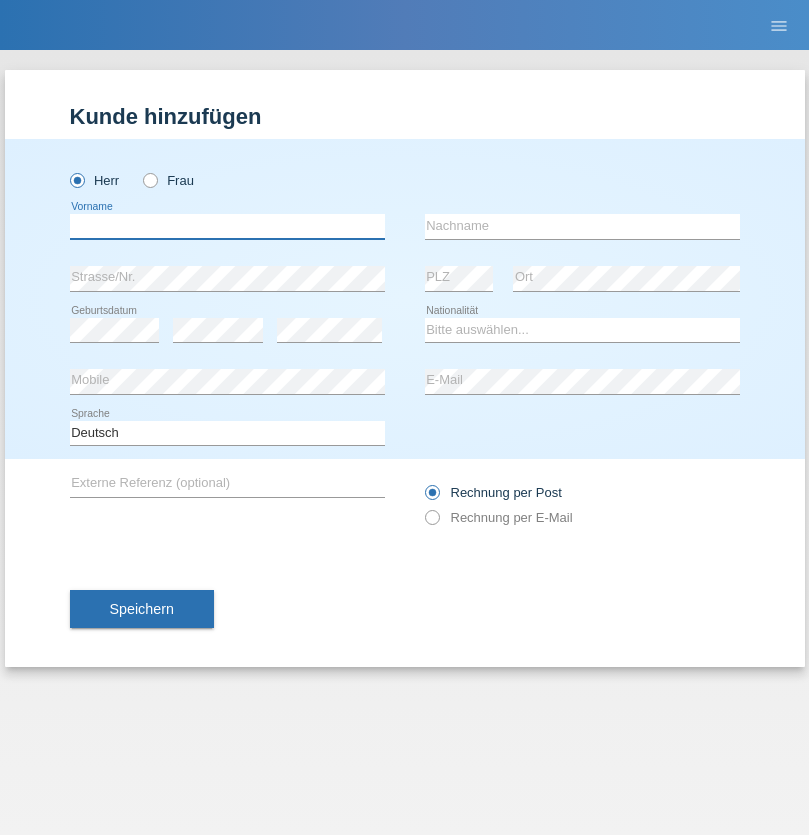 click at bounding box center (227, 226) 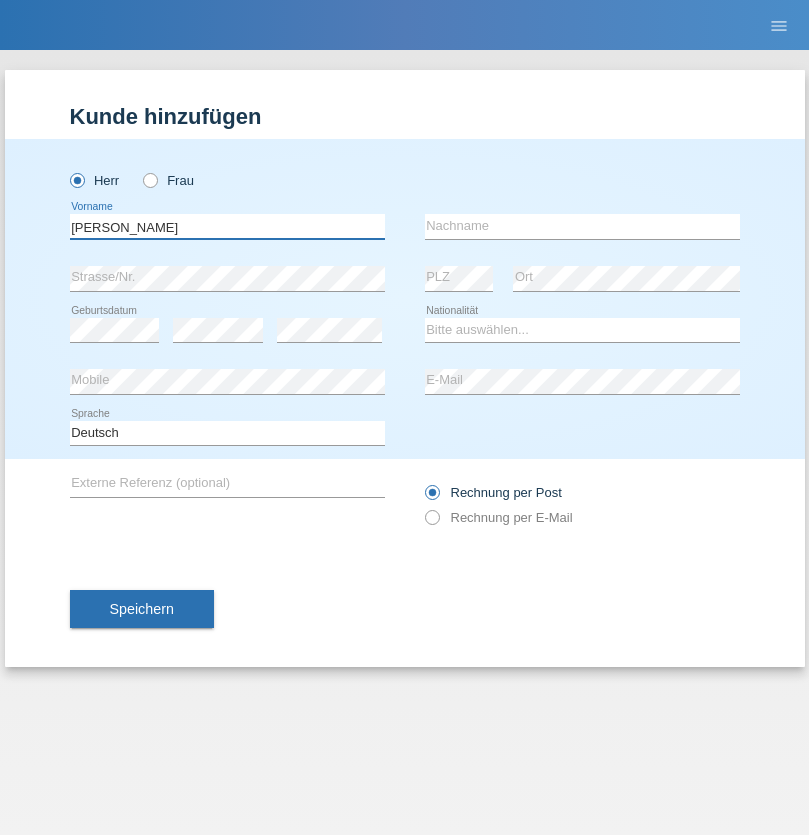 type on "Sven" 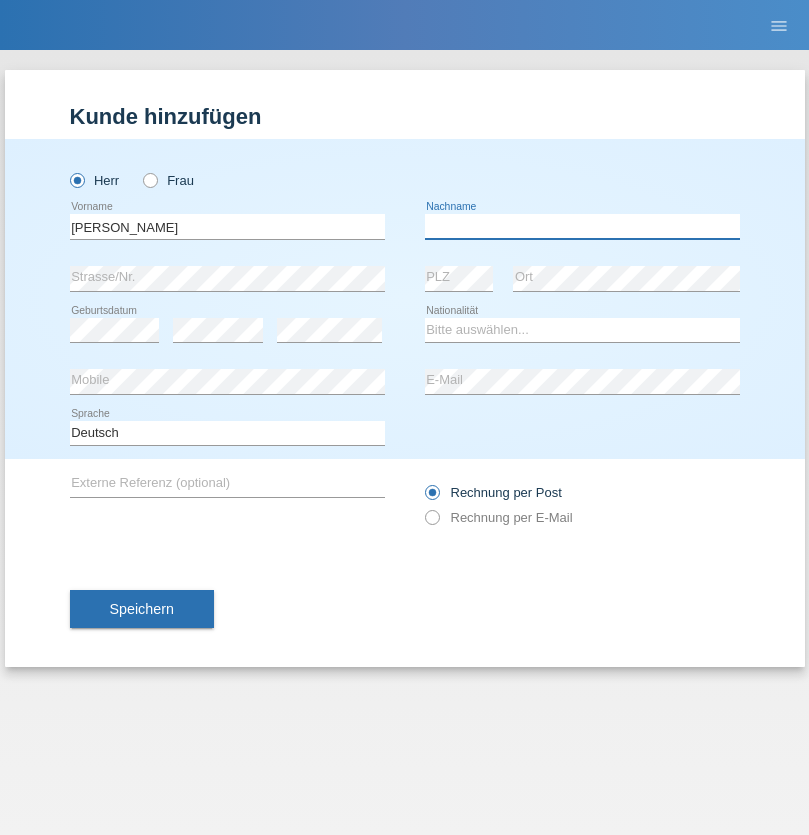 click at bounding box center (582, 226) 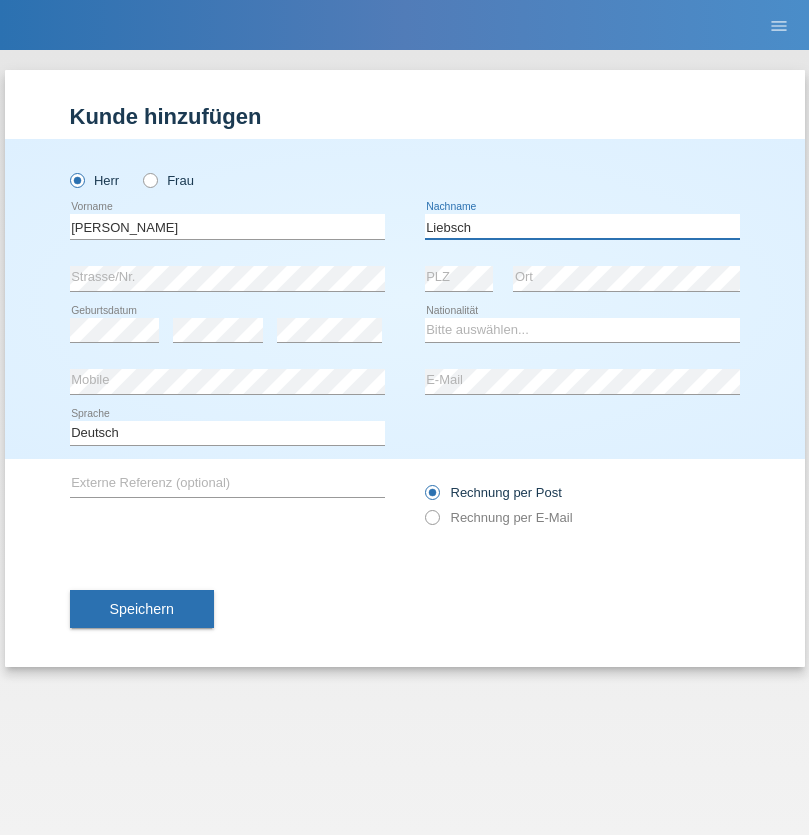 type on "Liebsch" 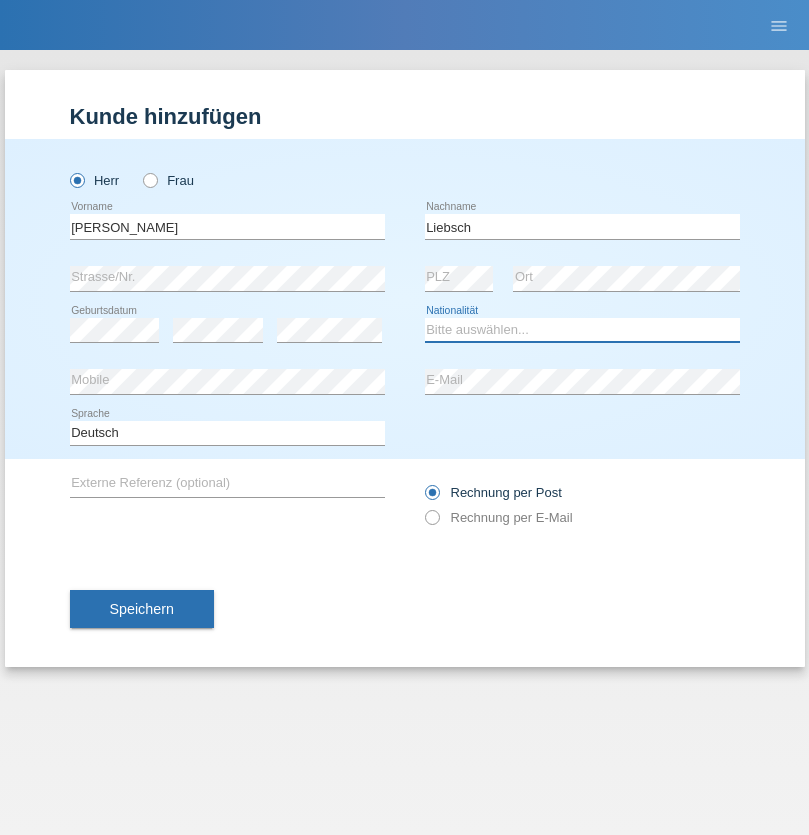 select on "DE" 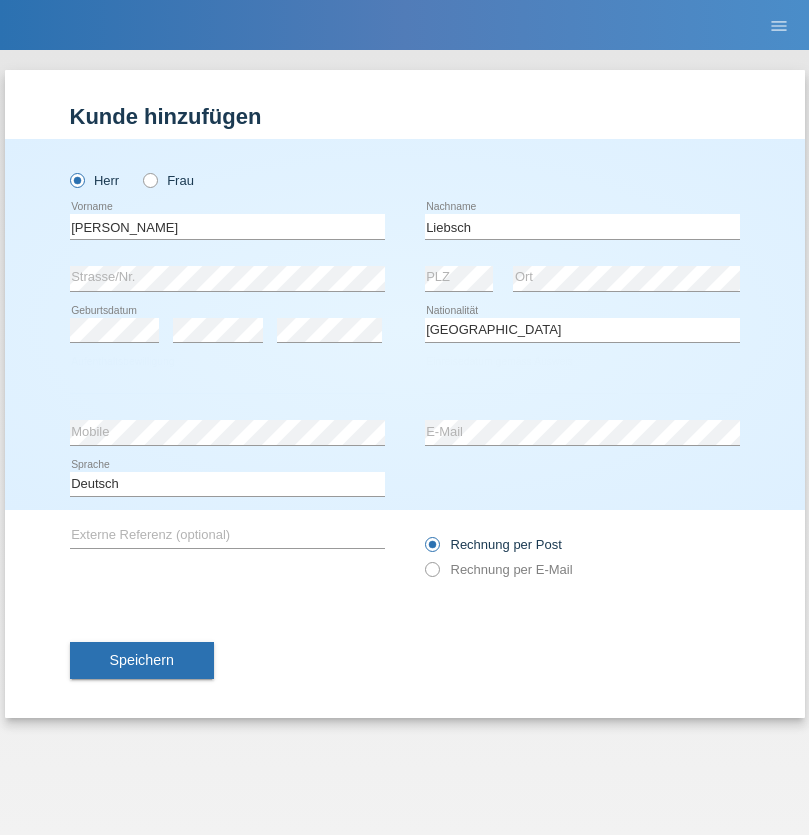 select on "C" 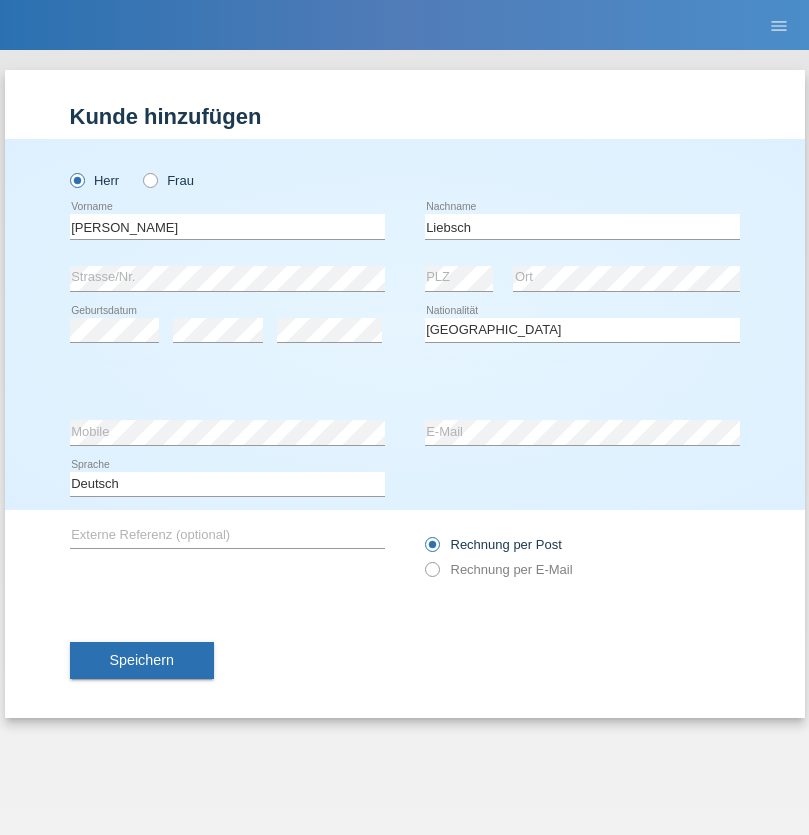 select on "20" 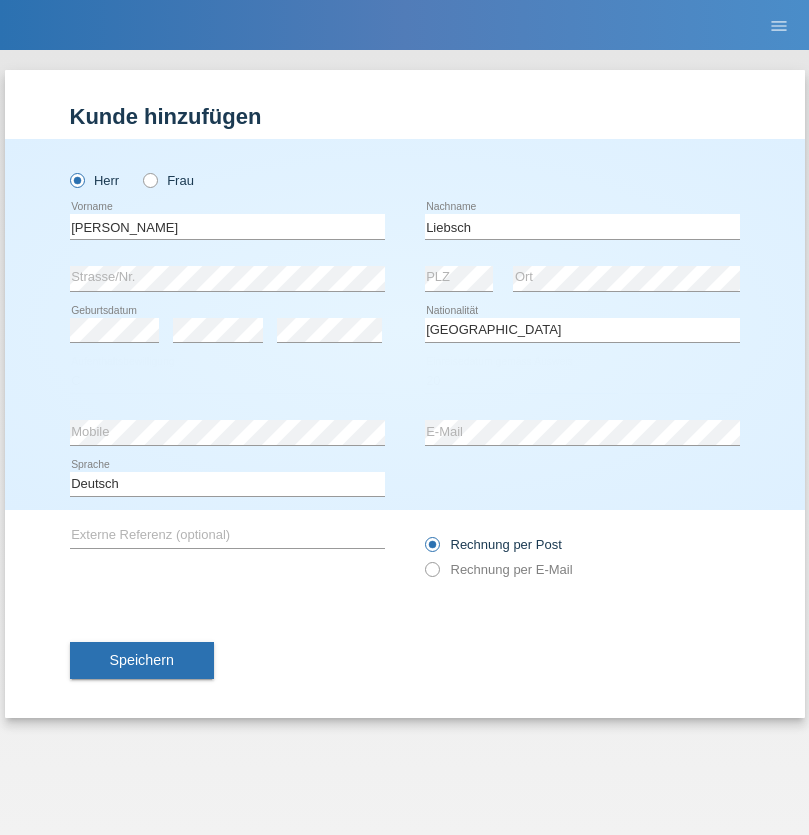 select on "07" 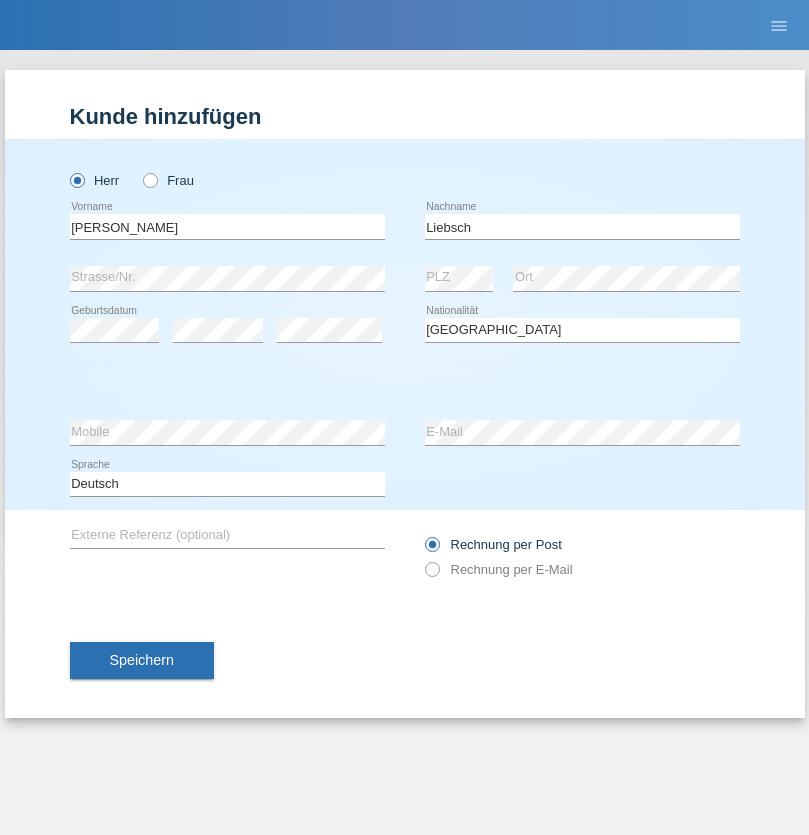 select on "2021" 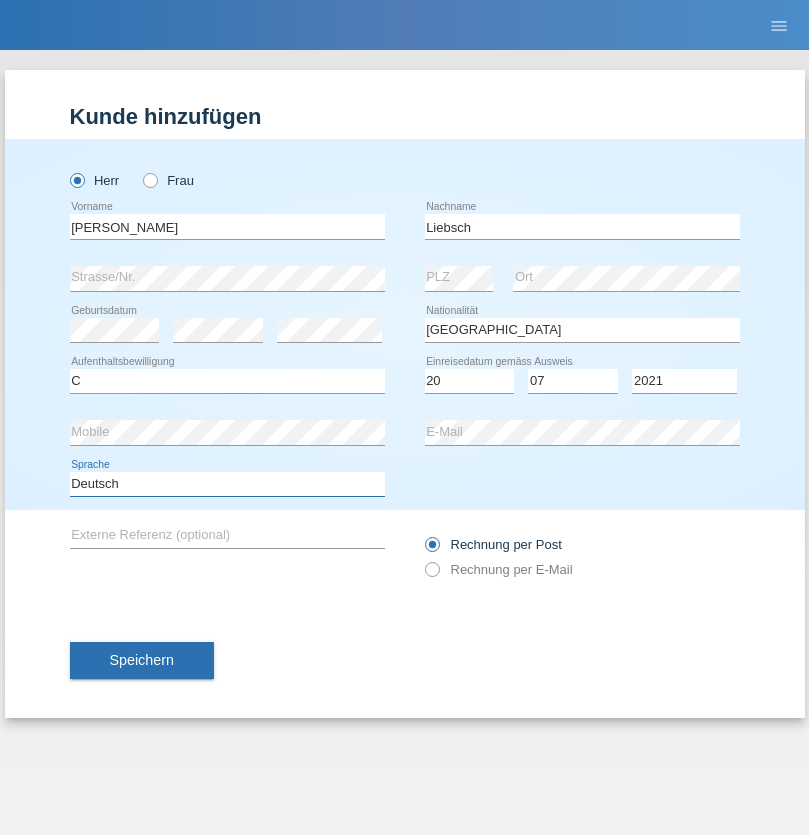 select on "en" 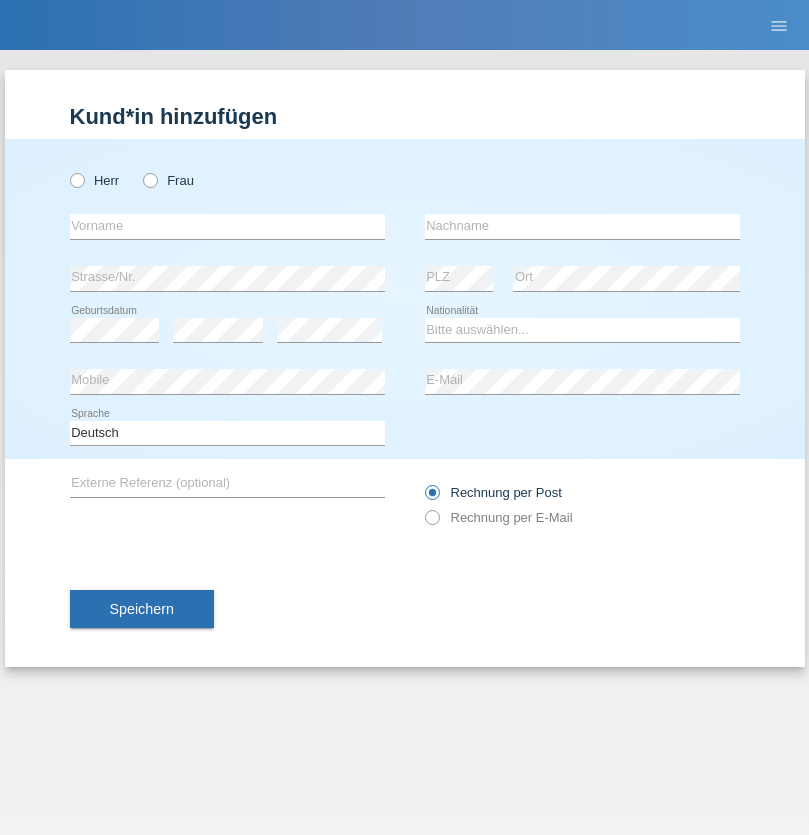 scroll, scrollTop: 0, scrollLeft: 0, axis: both 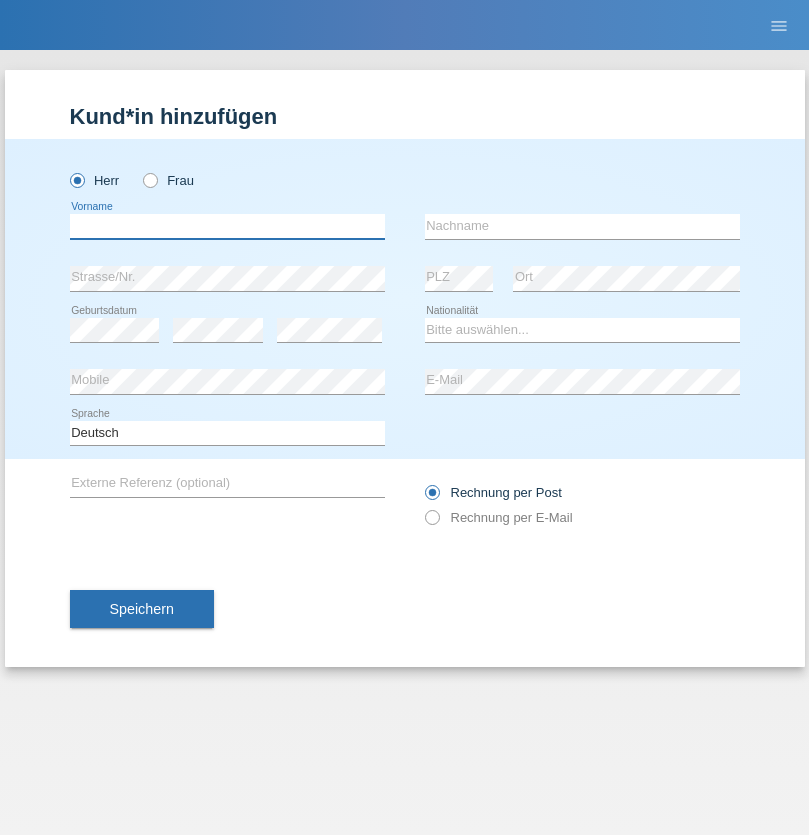 click at bounding box center (227, 226) 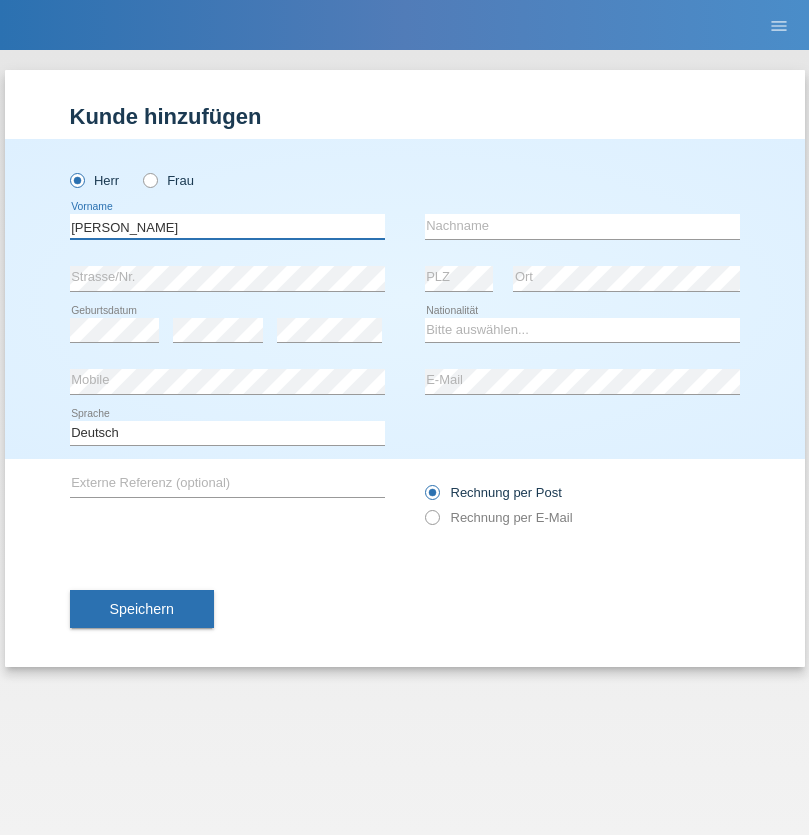 type on "Paolo" 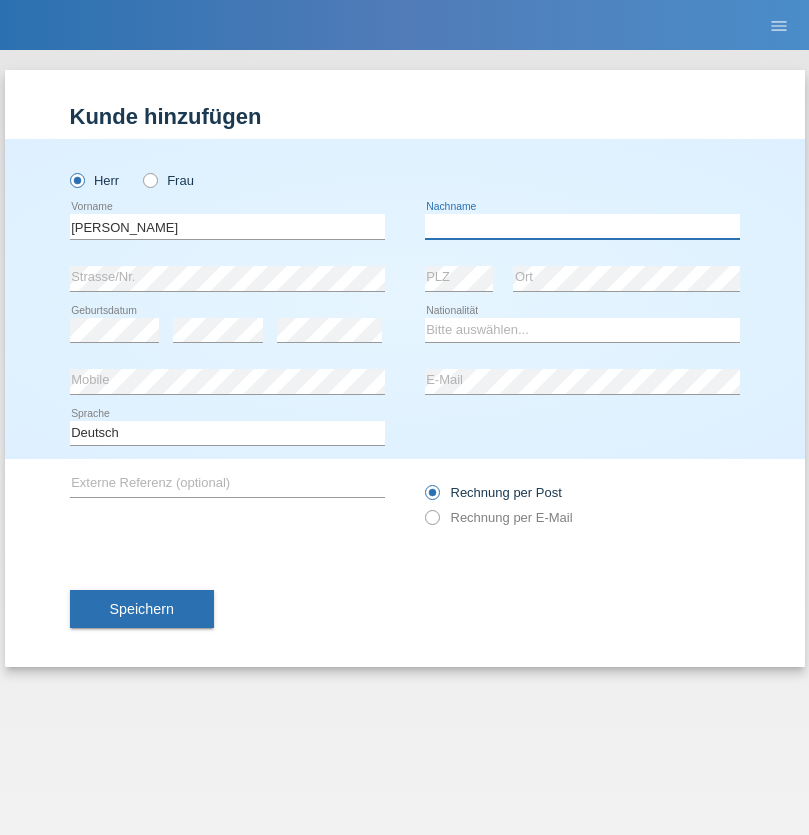 click at bounding box center [582, 226] 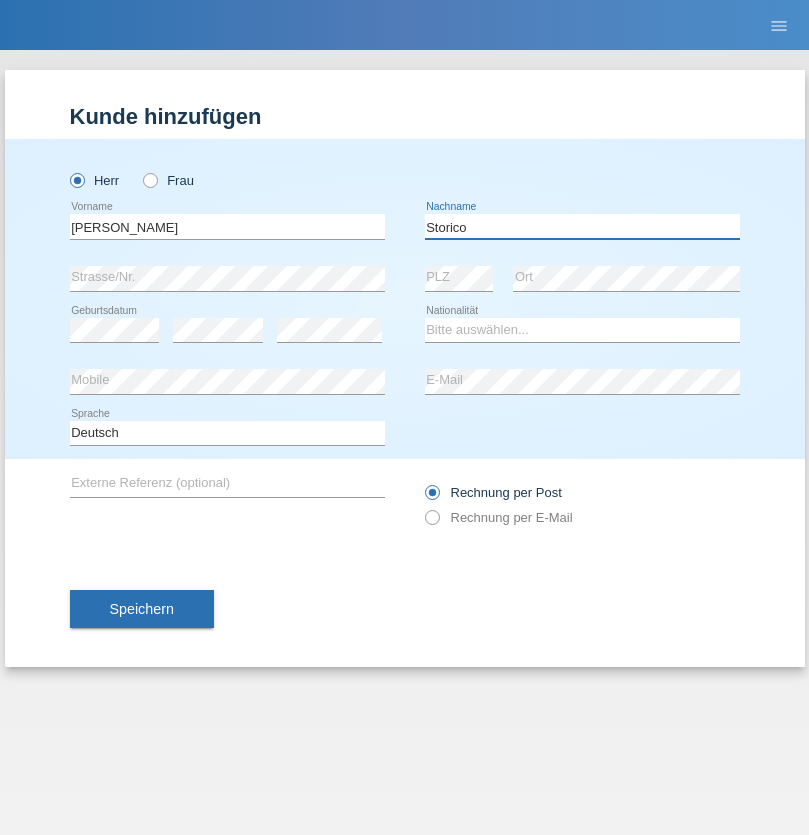 type on "Storico" 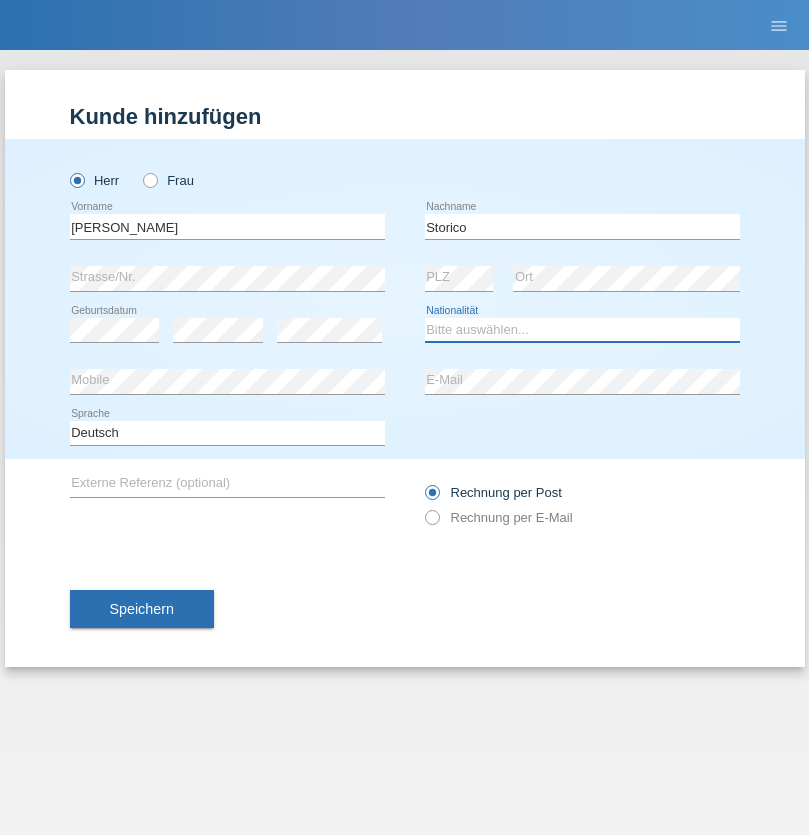 select on "IT" 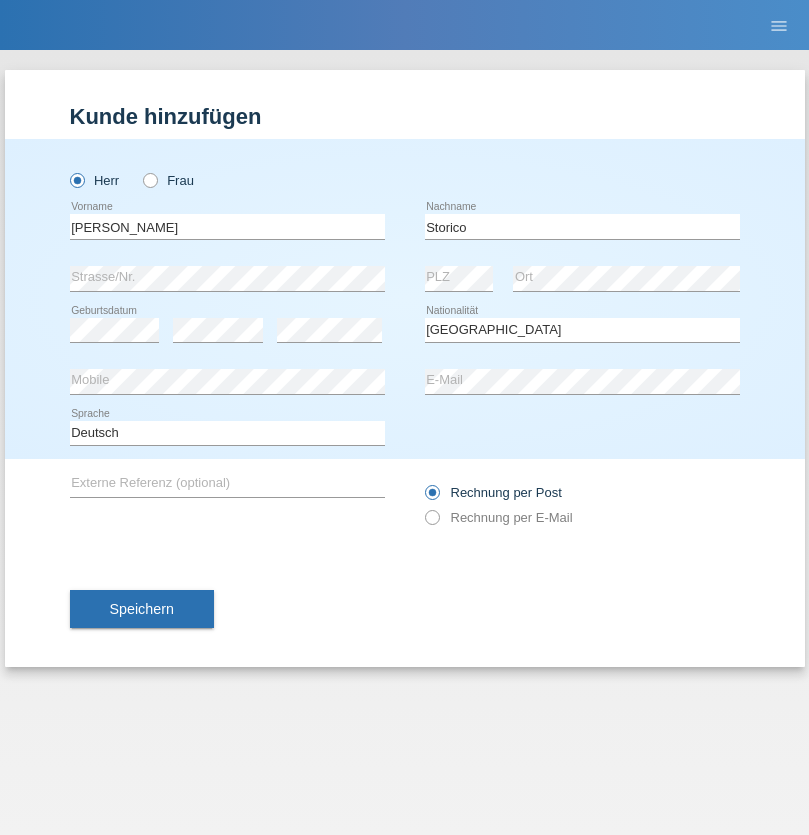 select on "C" 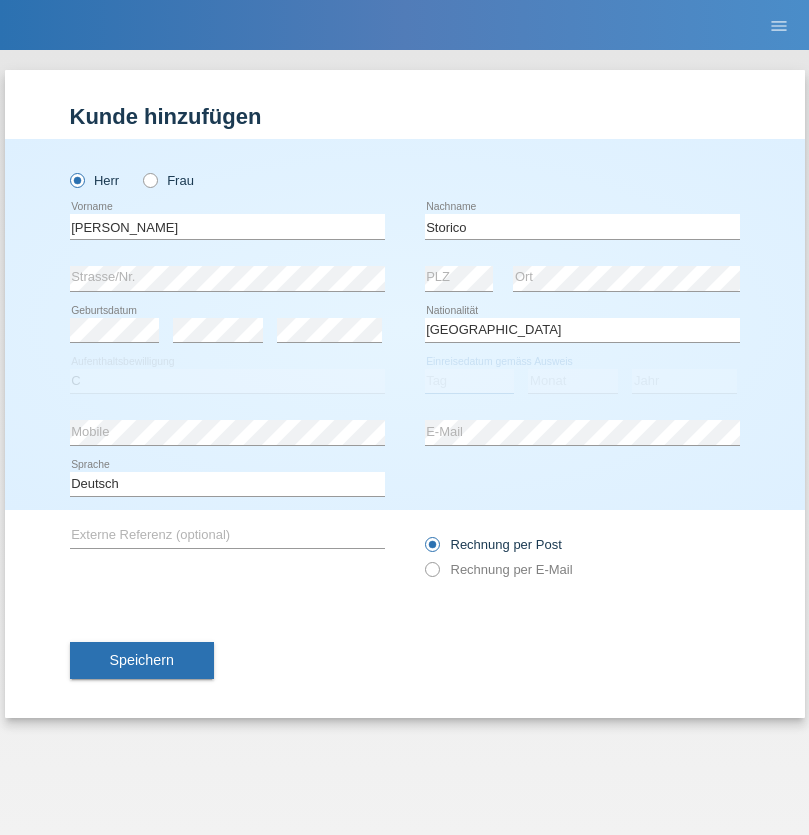 select on "20" 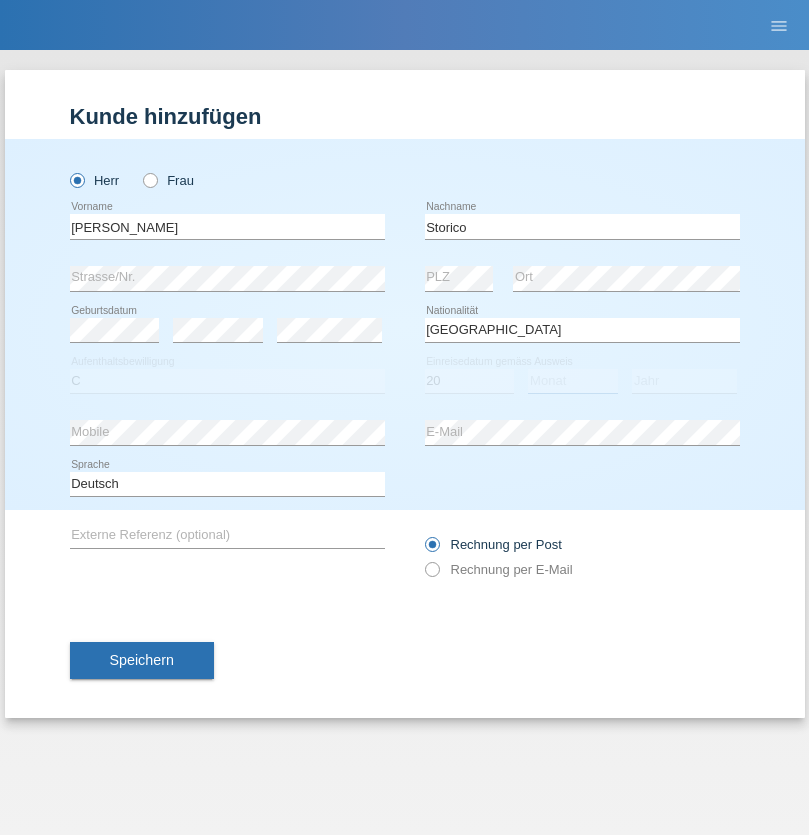 select on "07" 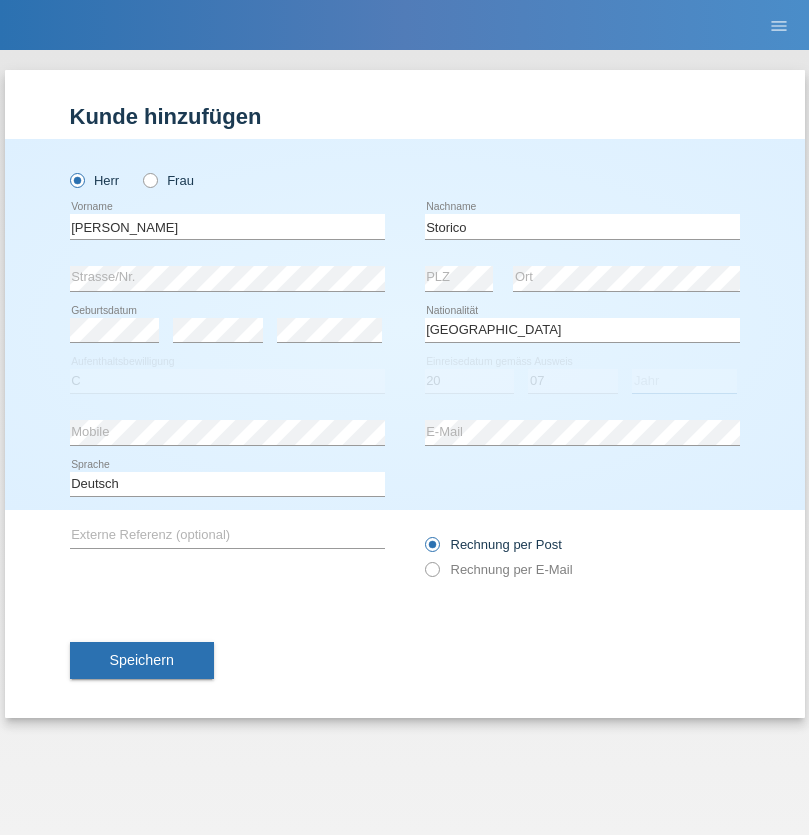 select on "2021" 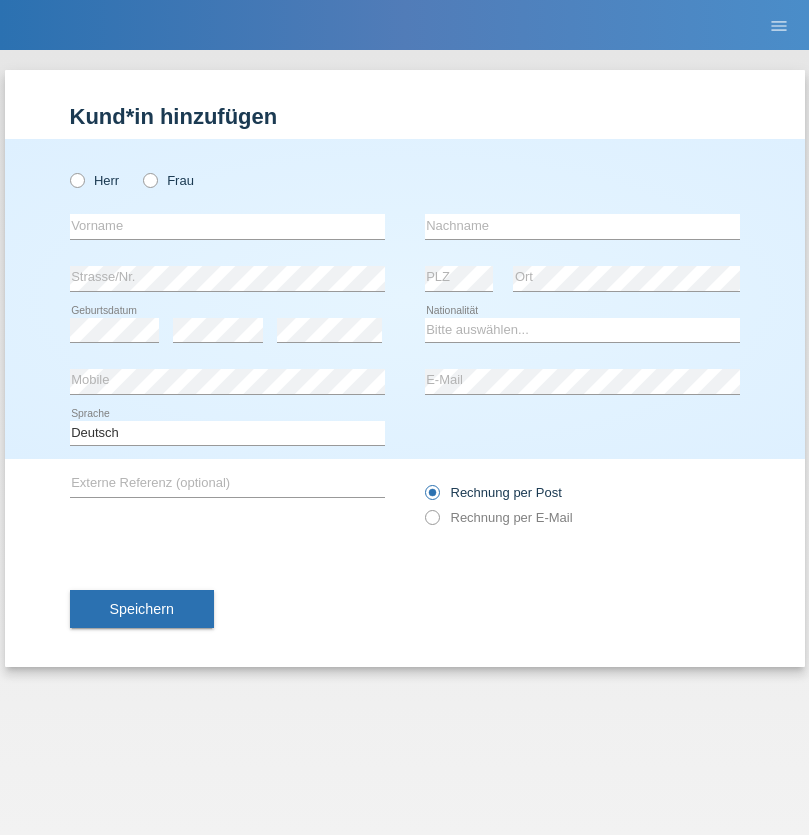 scroll, scrollTop: 0, scrollLeft: 0, axis: both 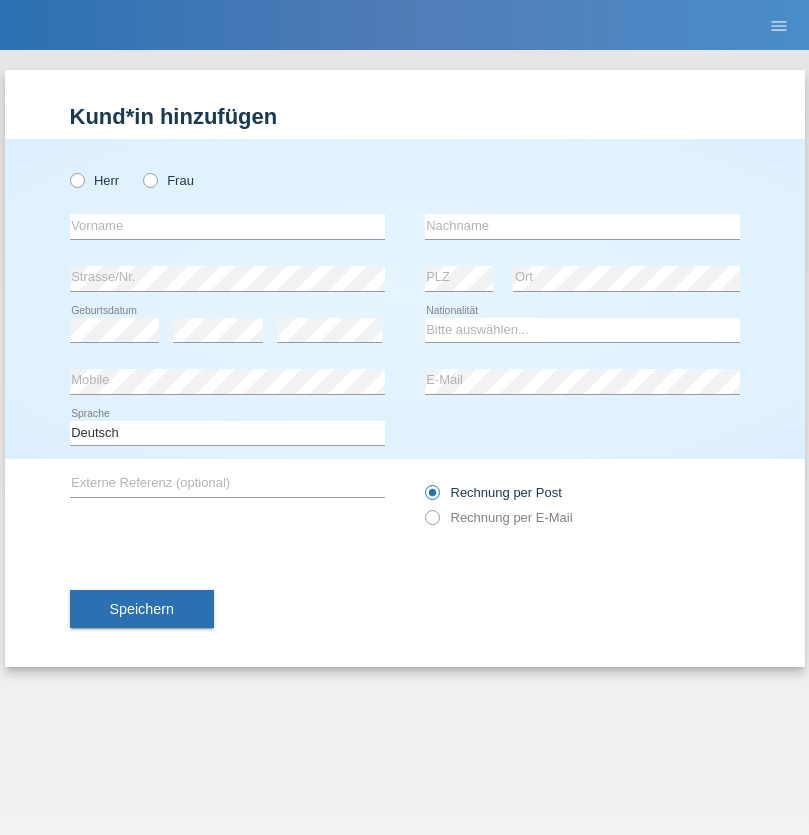 radio on "true" 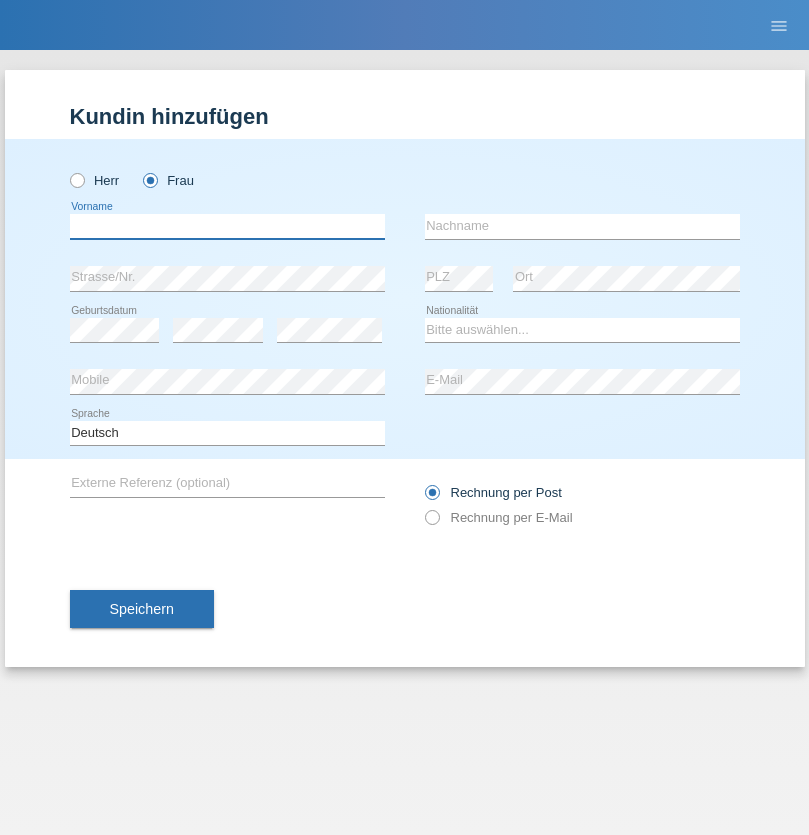click at bounding box center [227, 226] 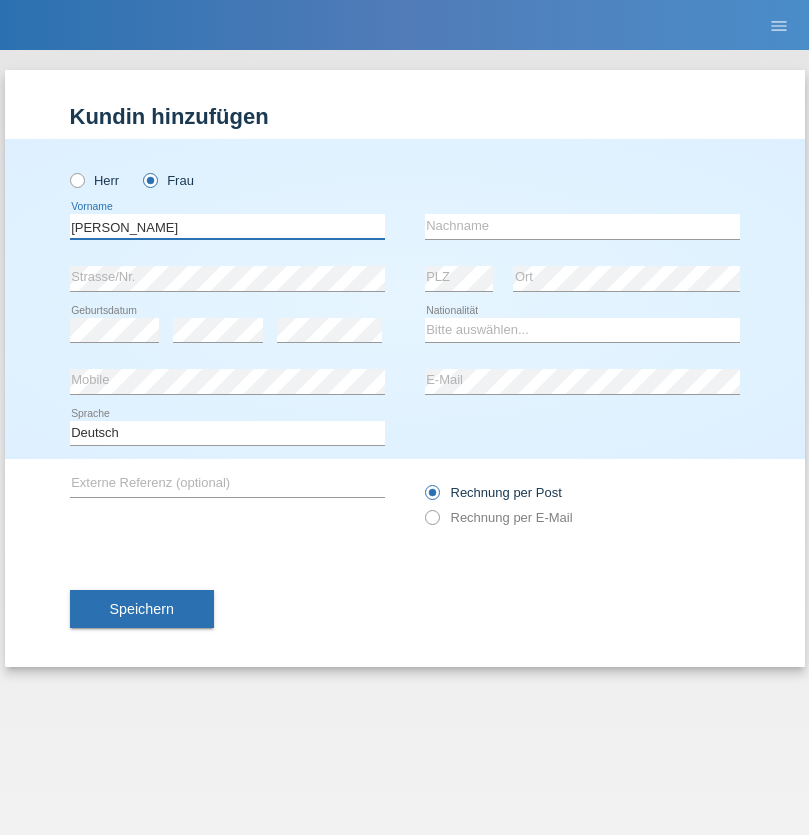 type on "Alberto" 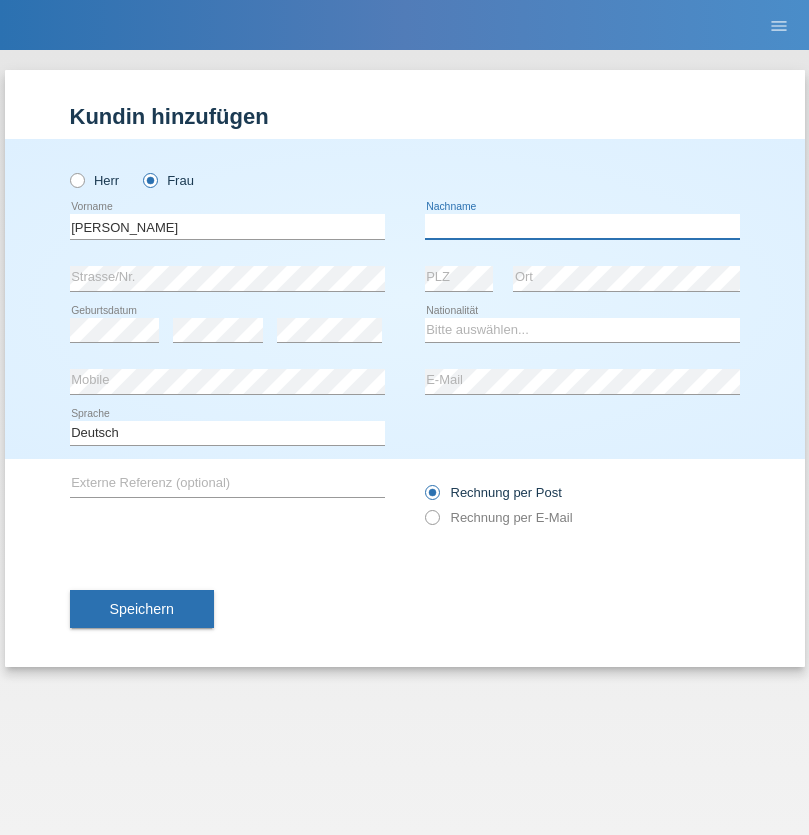click at bounding box center (582, 226) 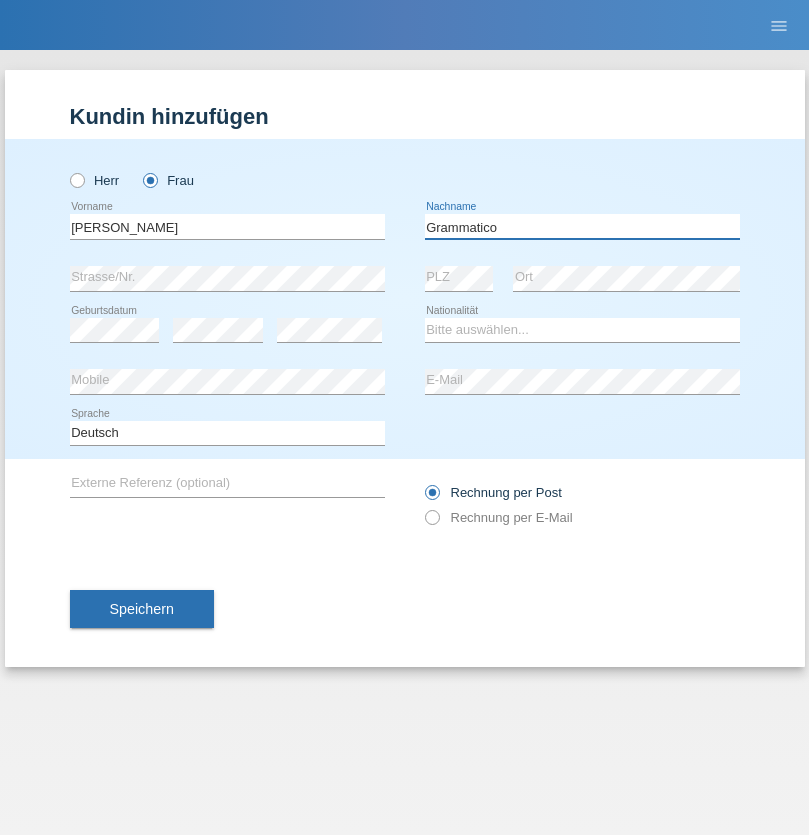 type on "Grammatico" 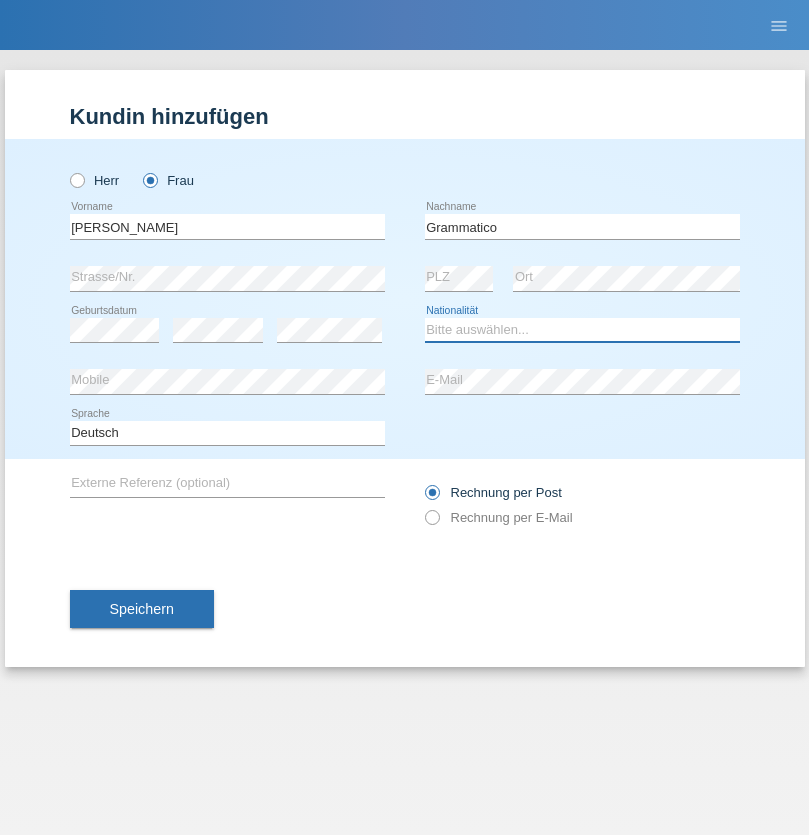 select on "CH" 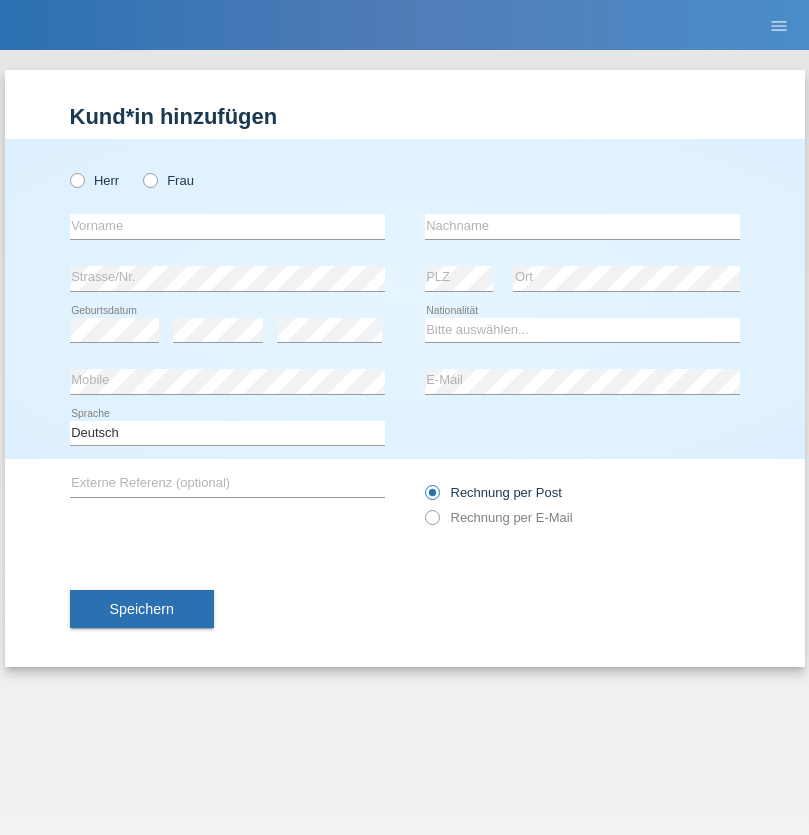 scroll, scrollTop: 0, scrollLeft: 0, axis: both 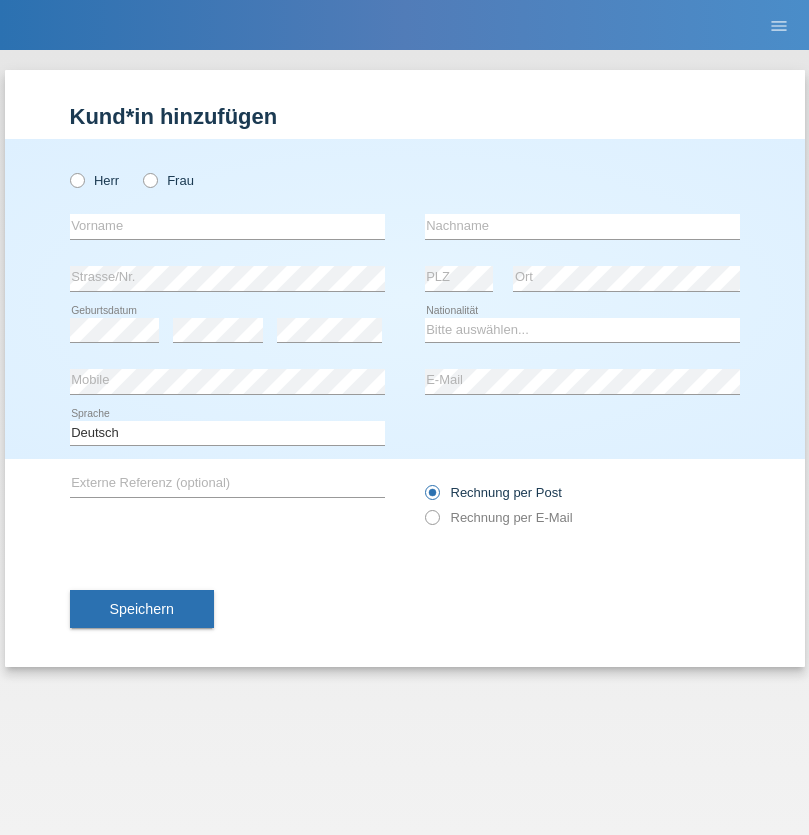 radio on "true" 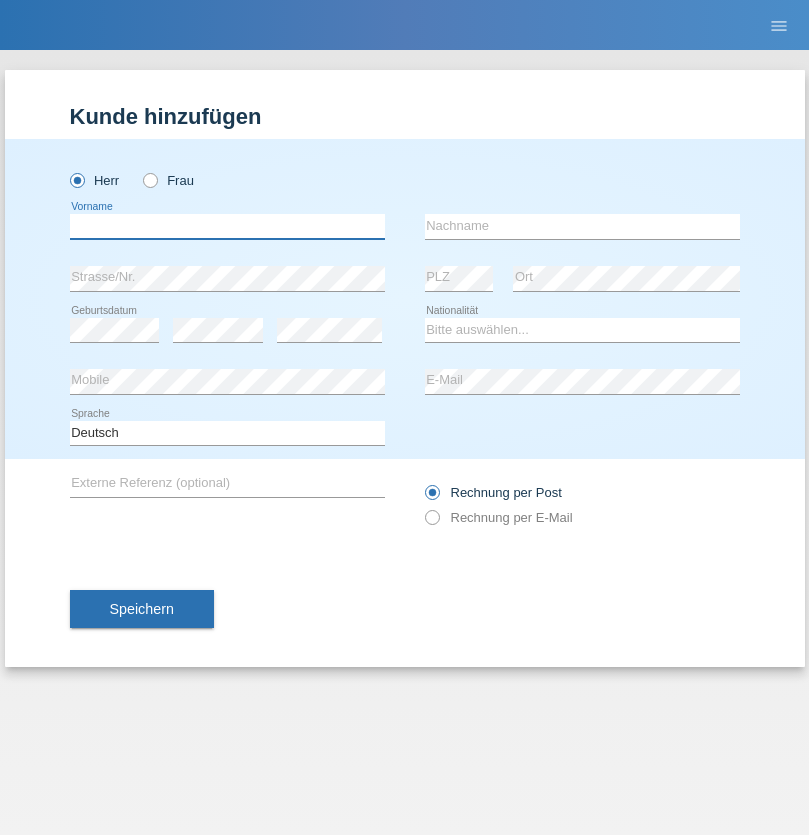 click at bounding box center [227, 226] 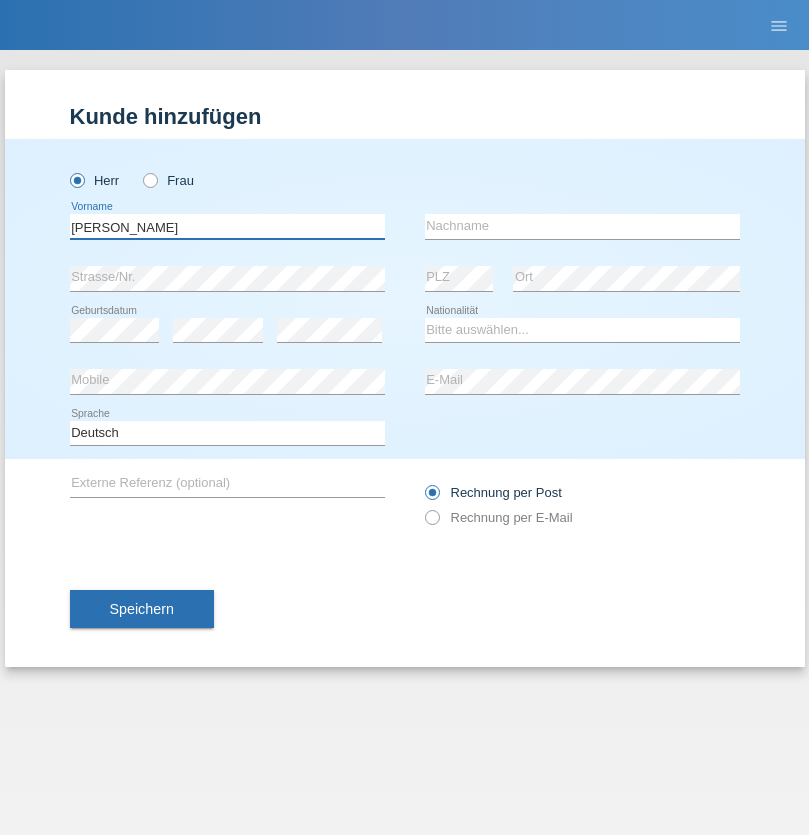 type on "[PERSON_NAME]" 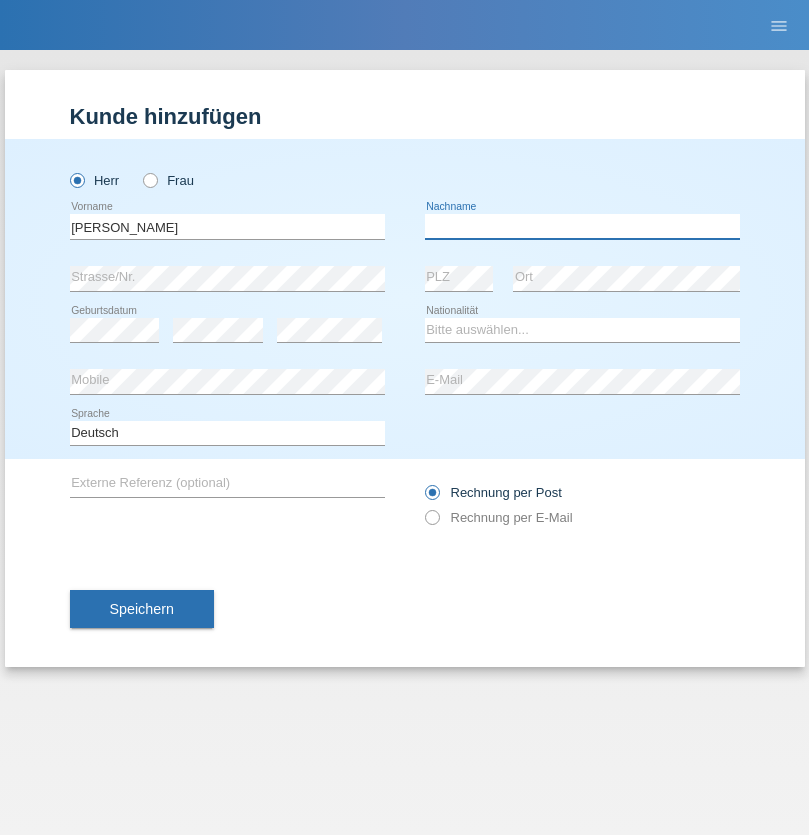 click at bounding box center [582, 226] 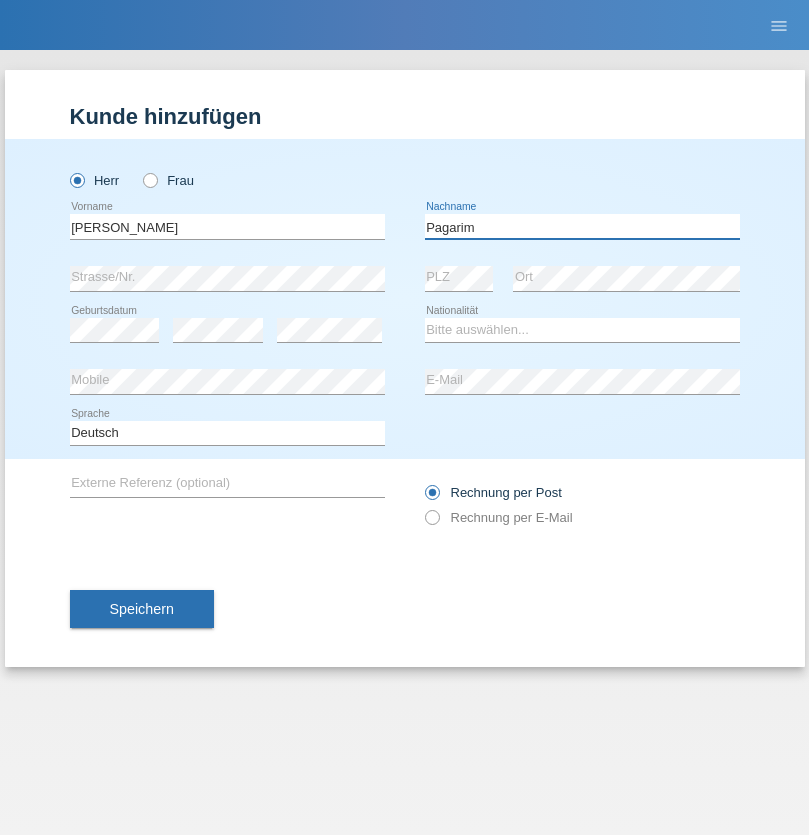 type on "Pagarim" 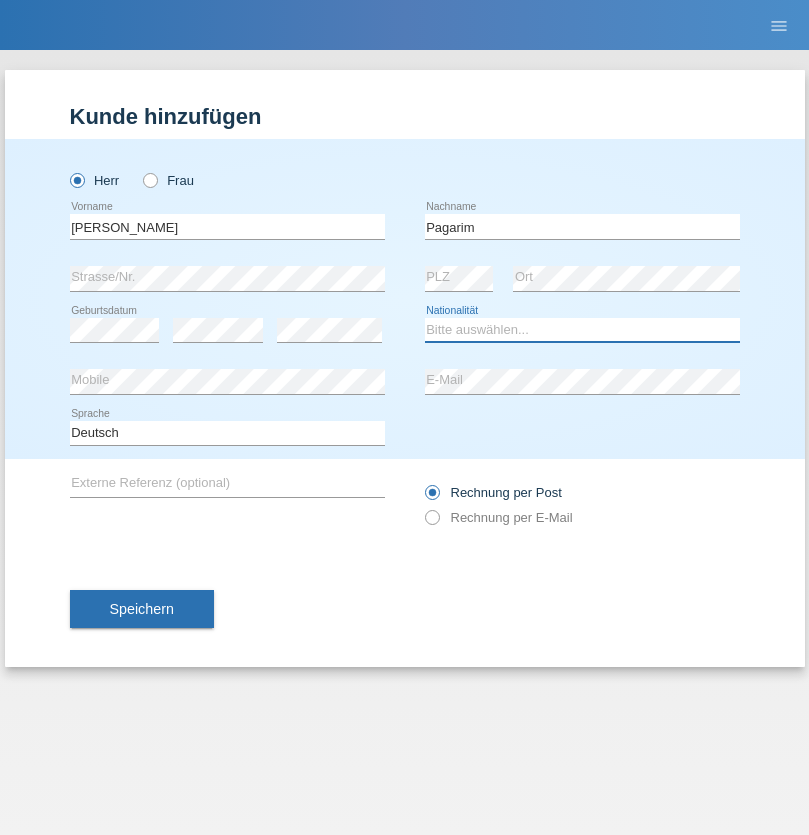 select on "CH" 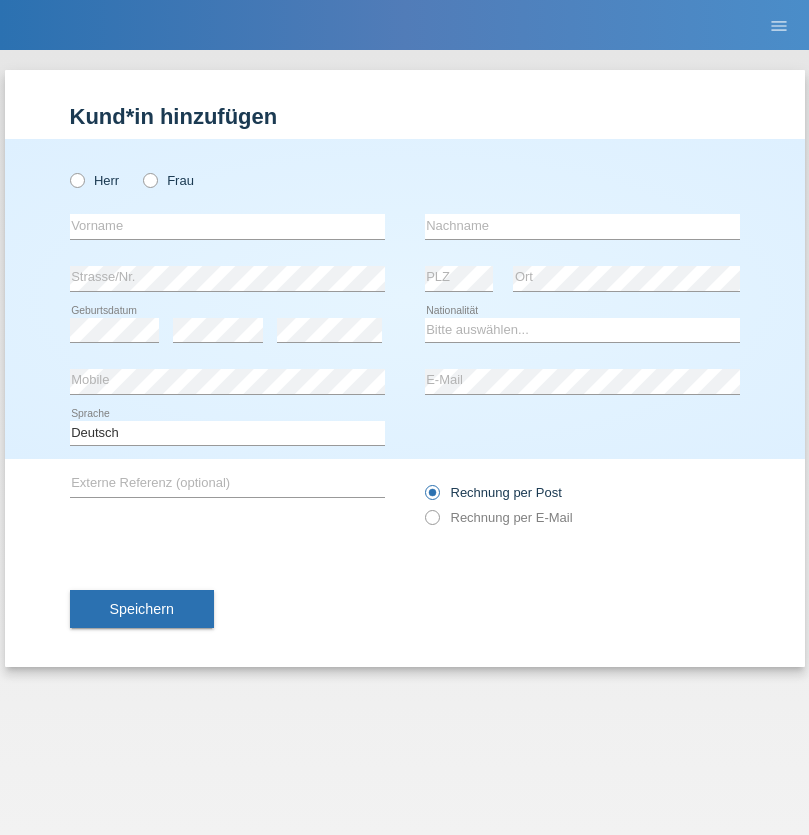scroll, scrollTop: 0, scrollLeft: 0, axis: both 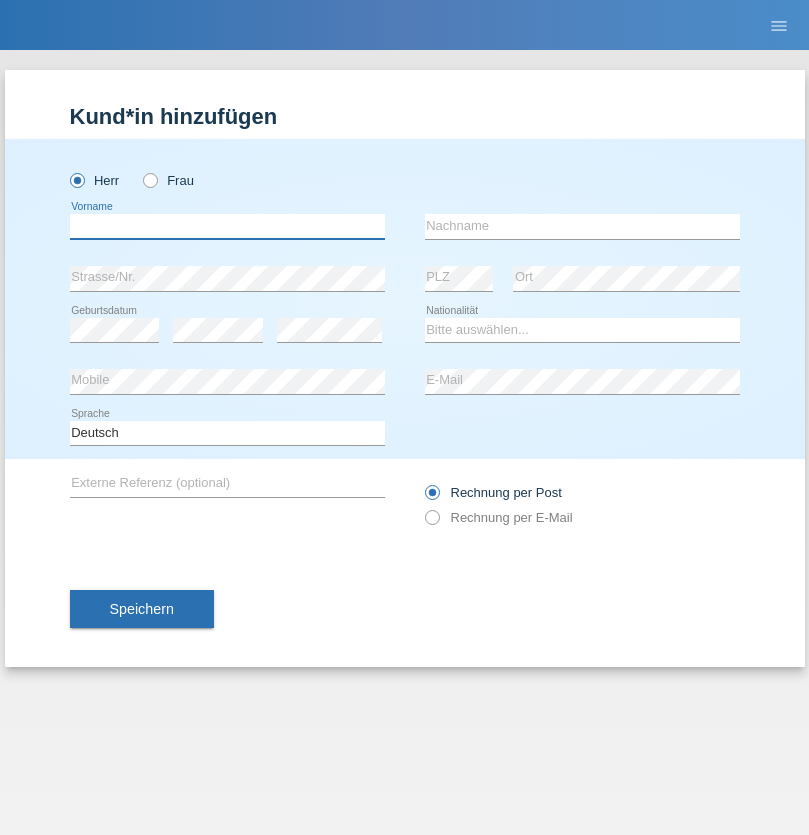 click at bounding box center [227, 226] 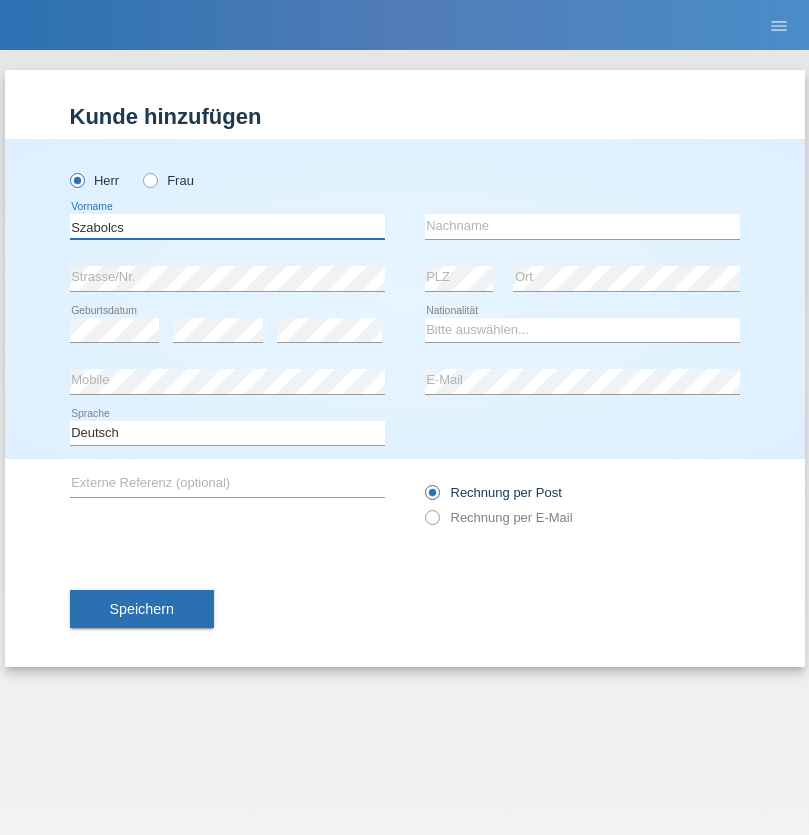 type on "Szabolcs" 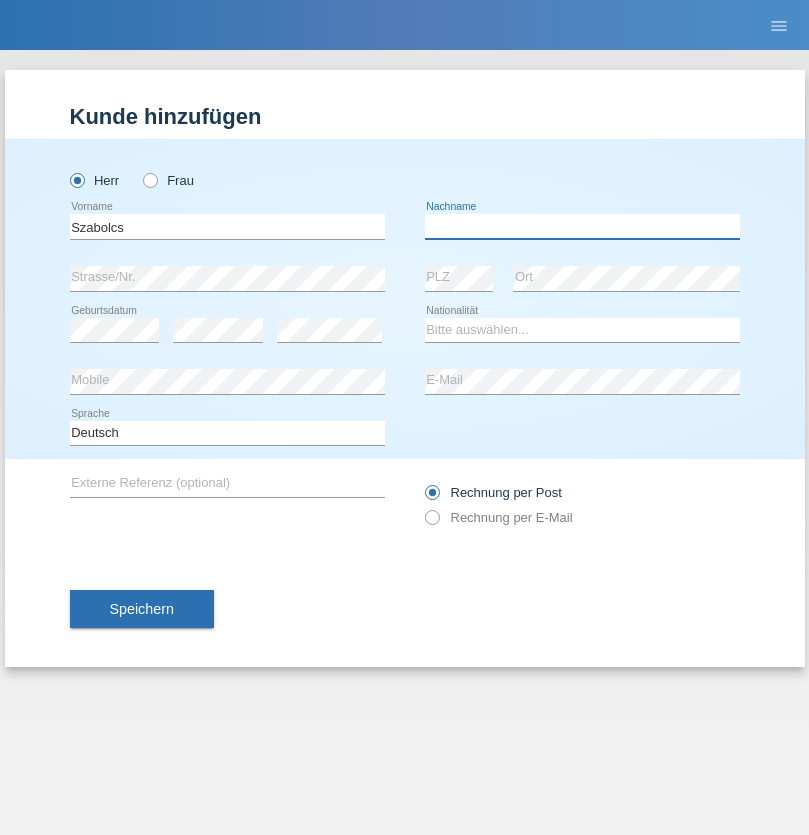 click at bounding box center (582, 226) 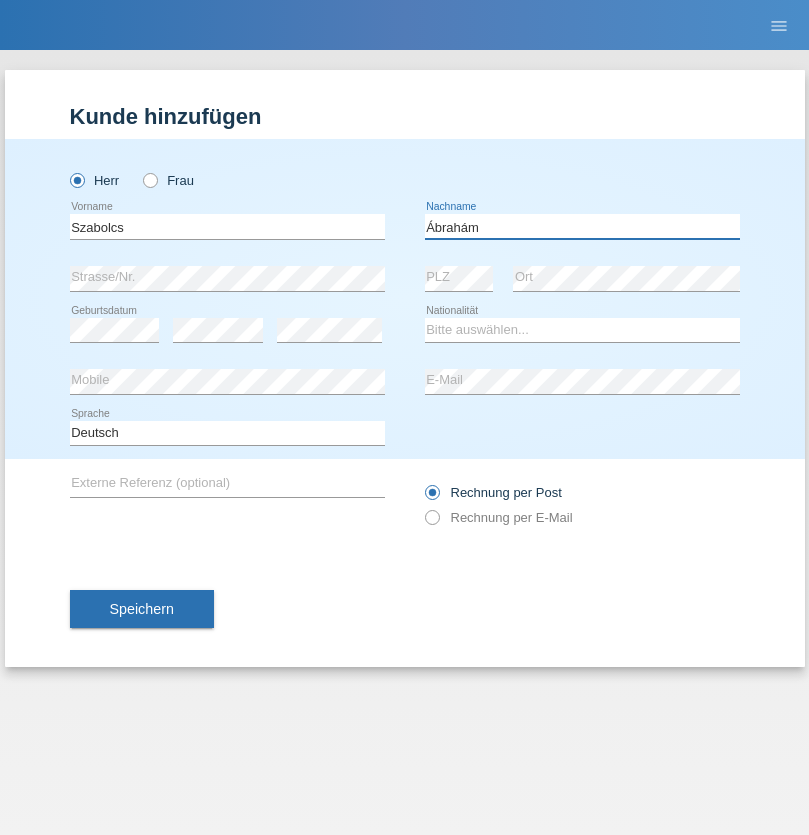 type on "Ábrahám" 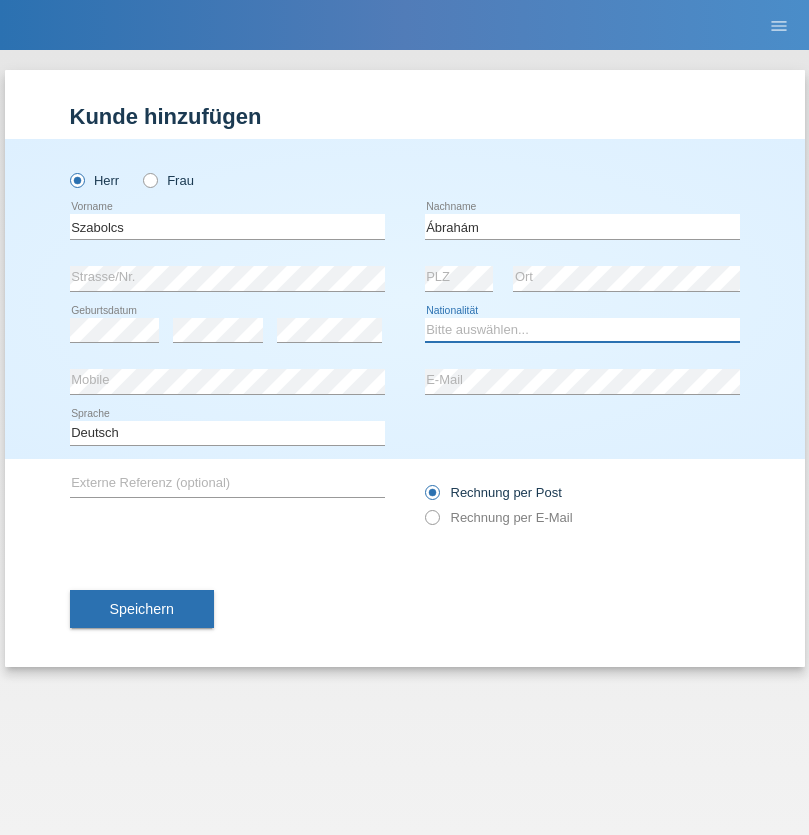 select on "HU" 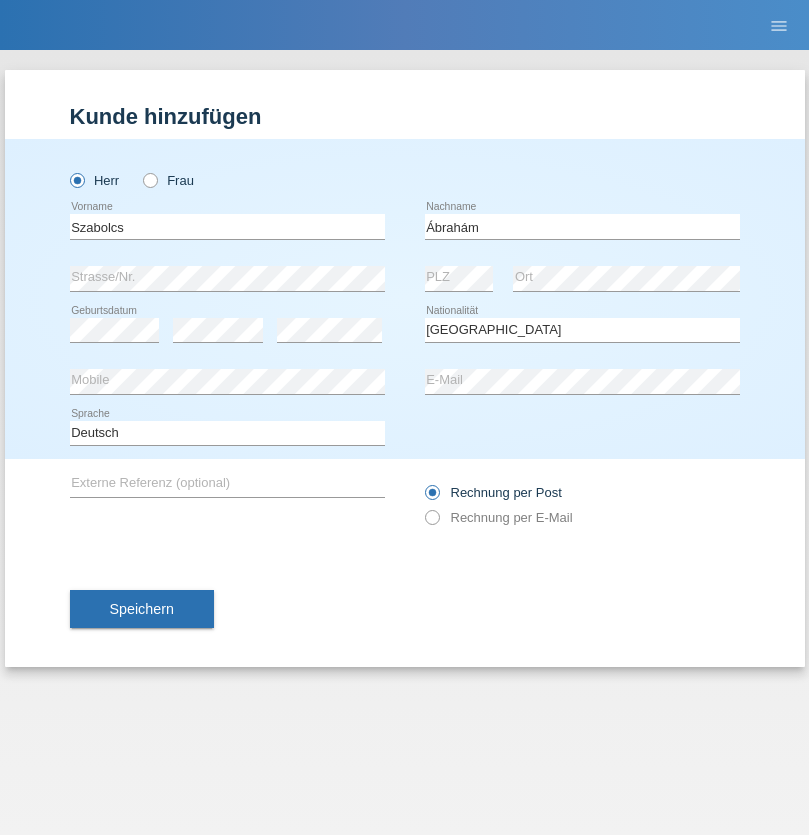 select on "C" 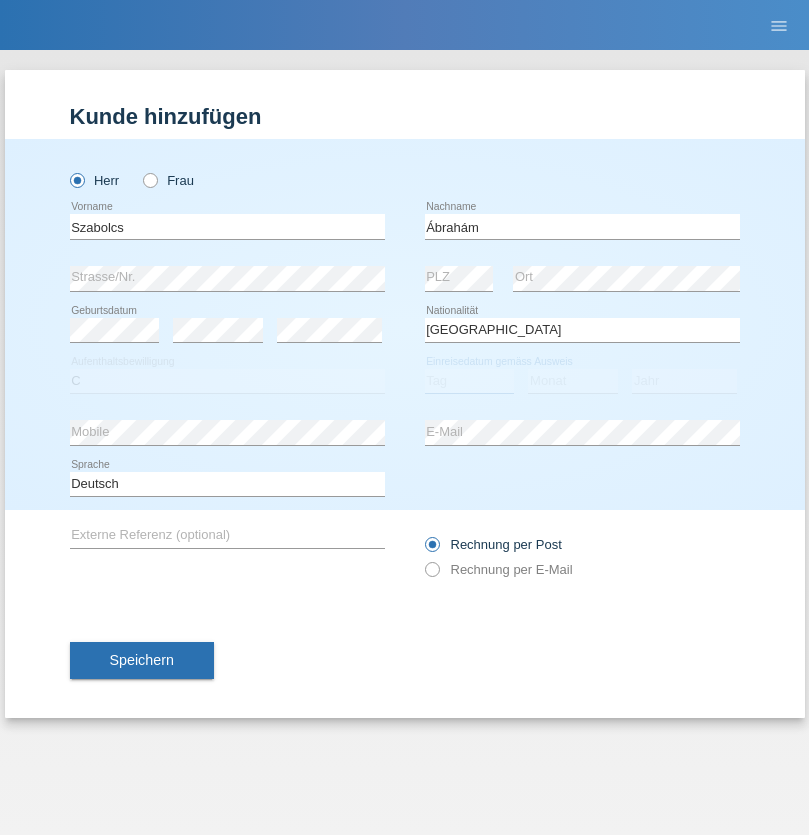 select on "09" 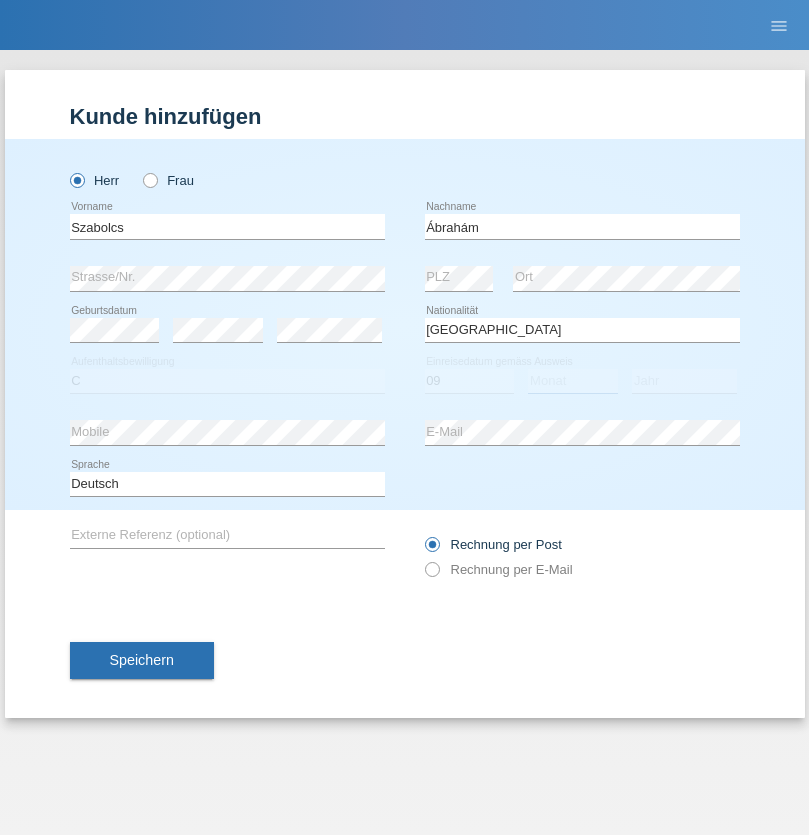 select on "12" 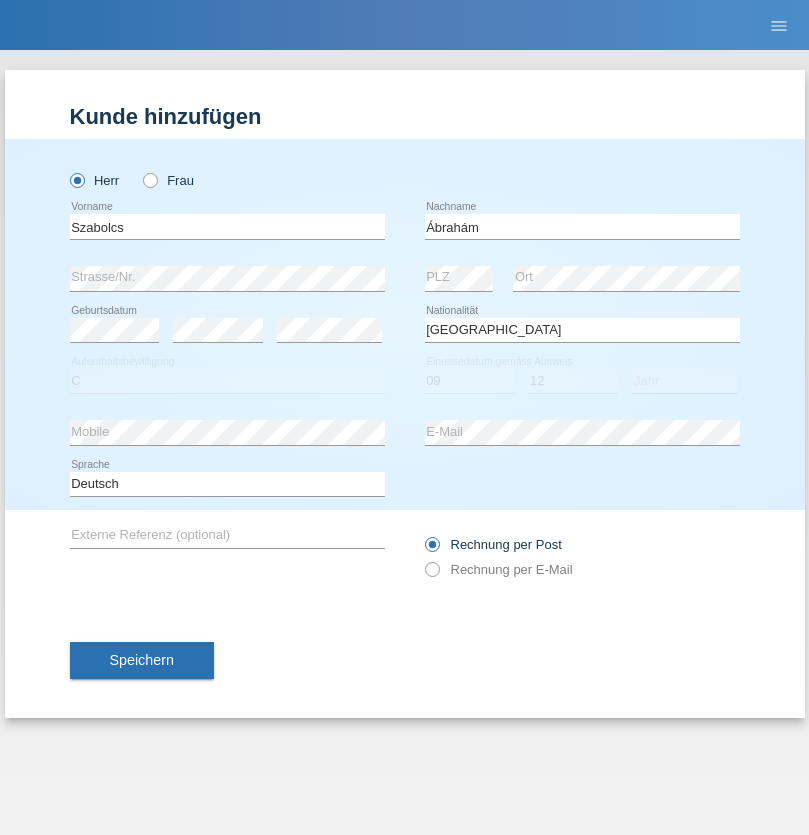 select on "2021" 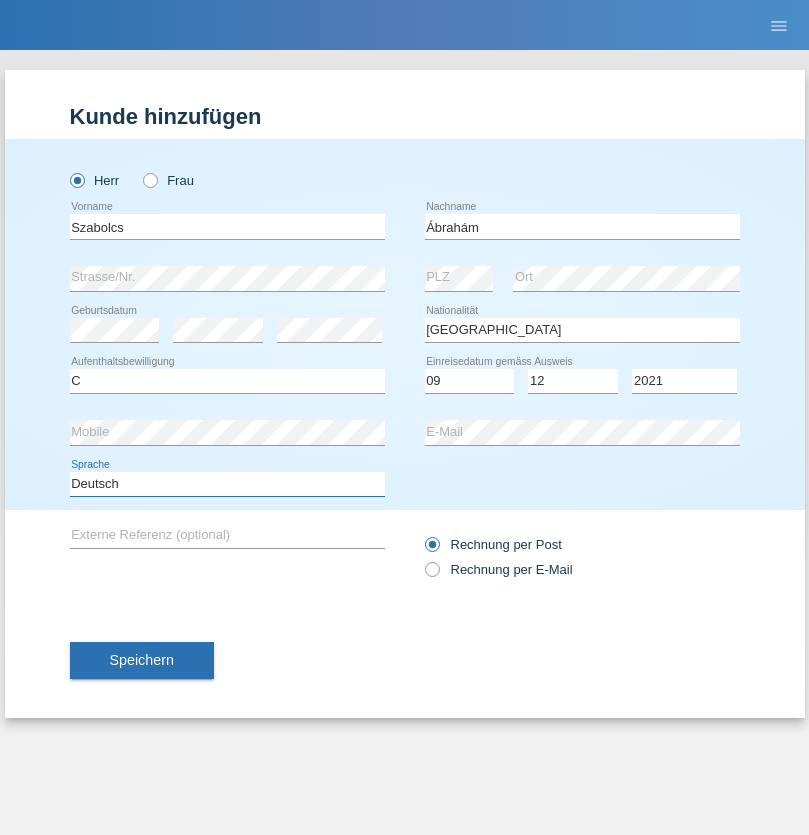 select on "en" 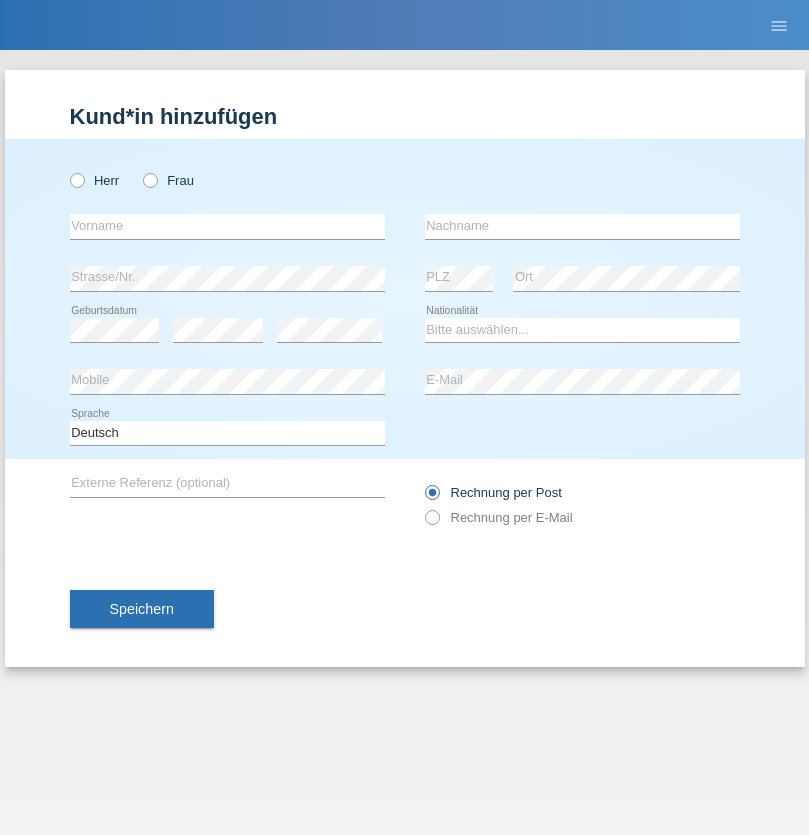 scroll, scrollTop: 0, scrollLeft: 0, axis: both 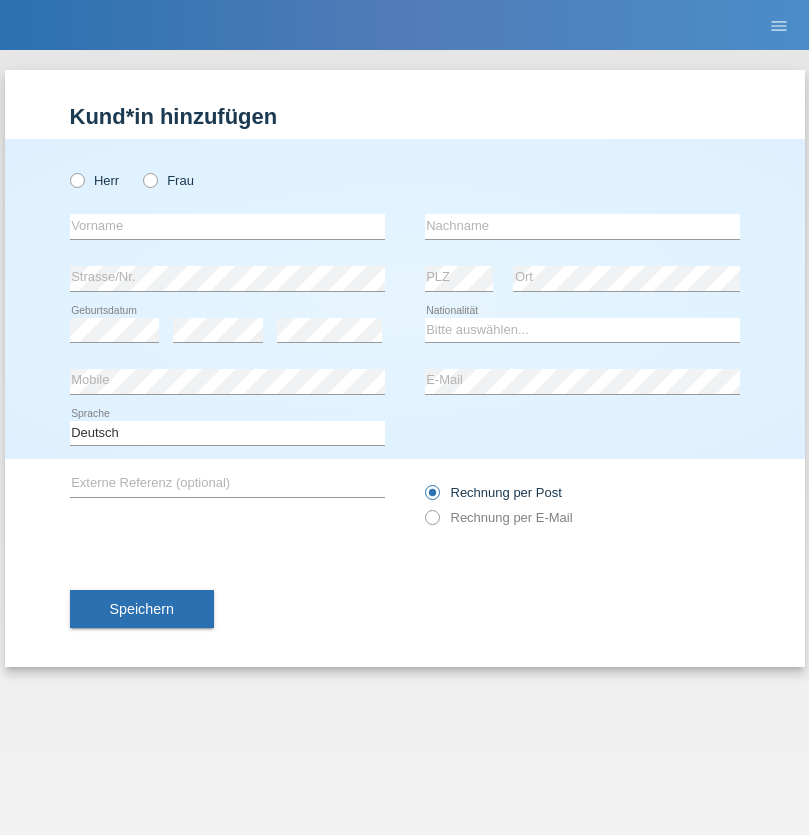 radio on "true" 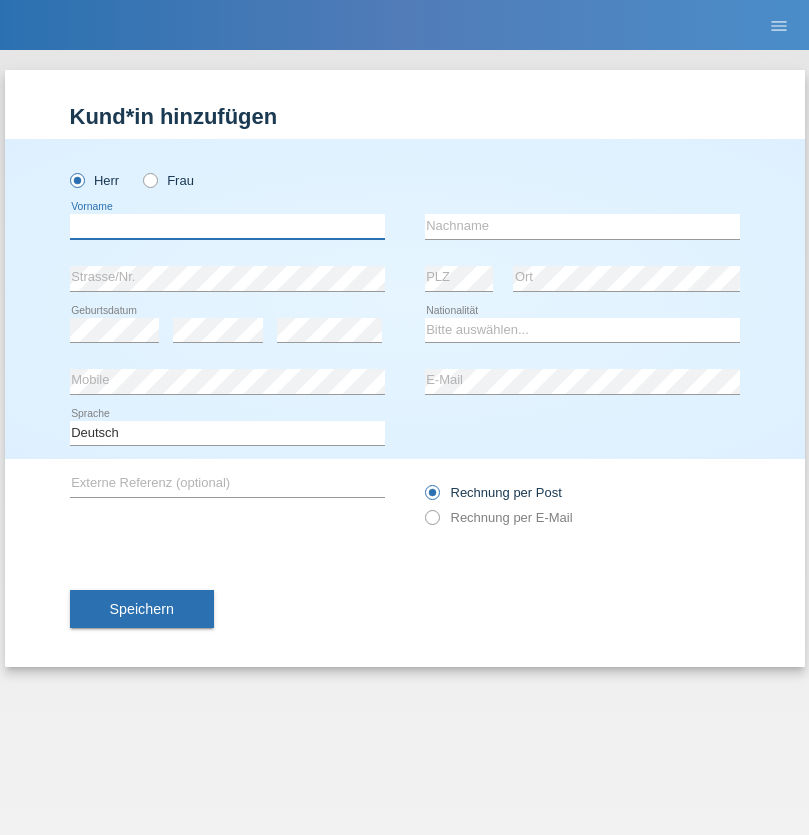 click at bounding box center (227, 226) 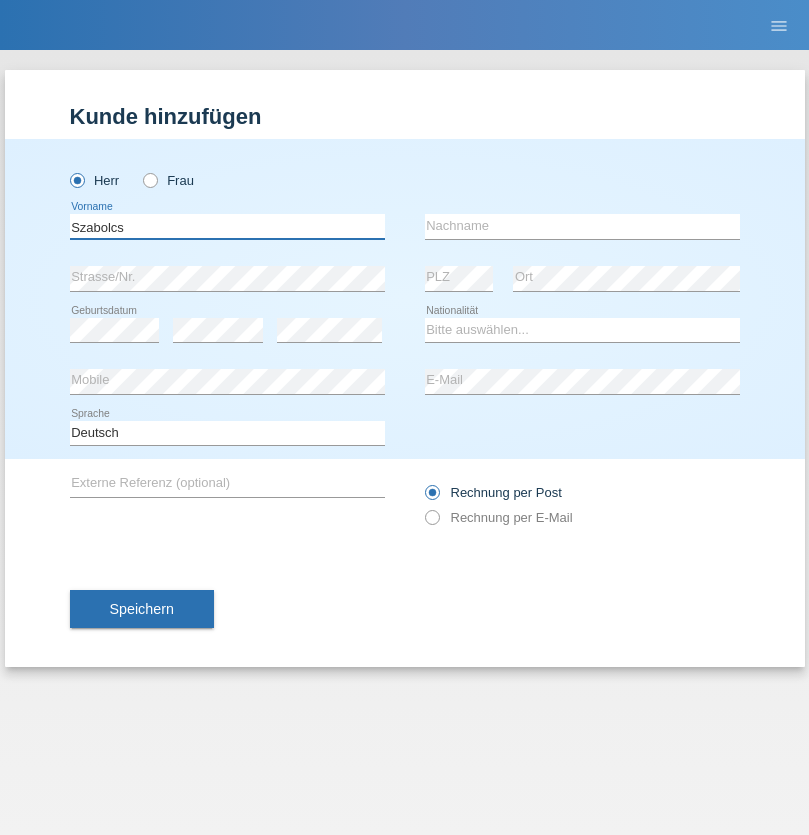 type on "Szabolcs" 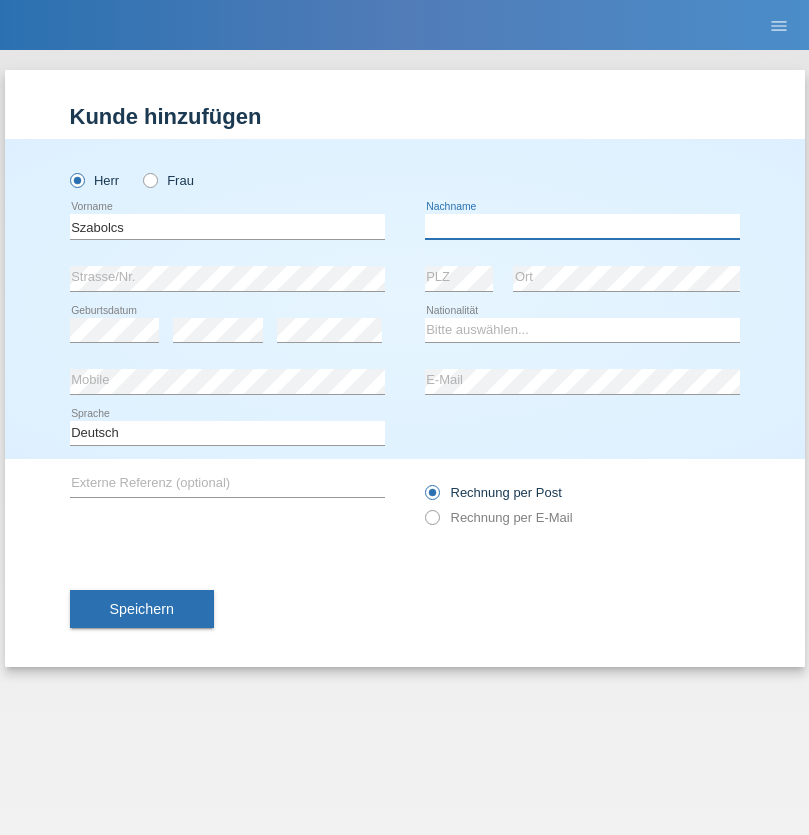 click at bounding box center (582, 226) 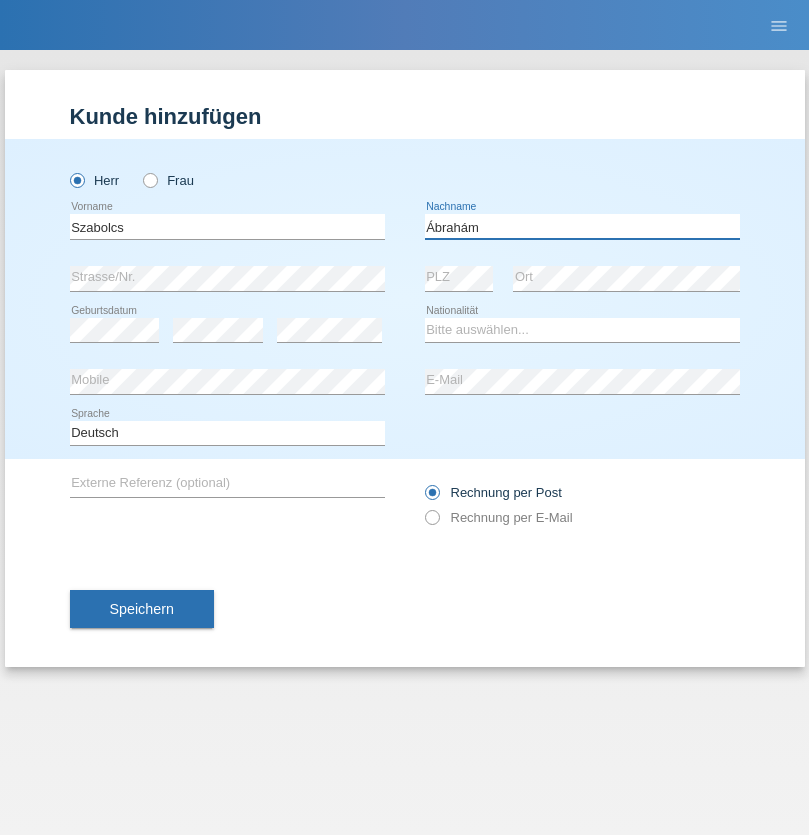 type on "Ábrahám" 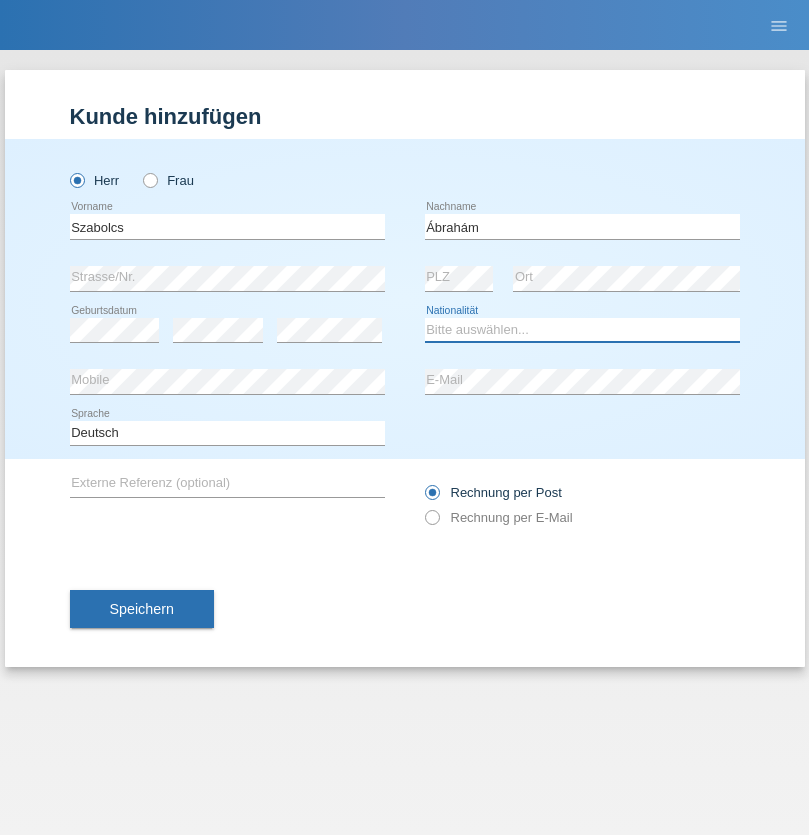 select on "HU" 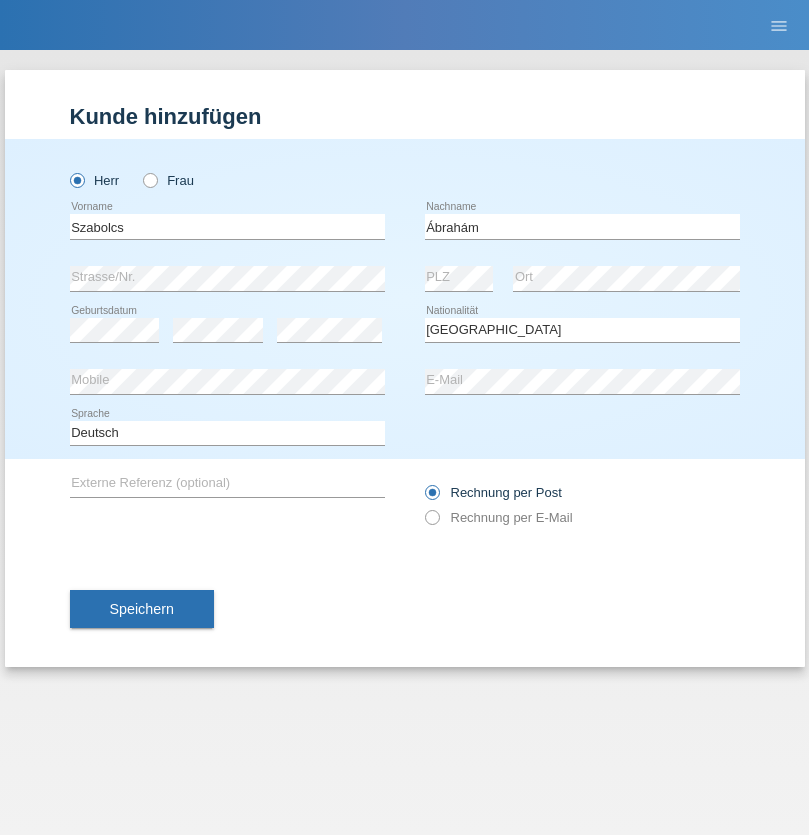 select on "C" 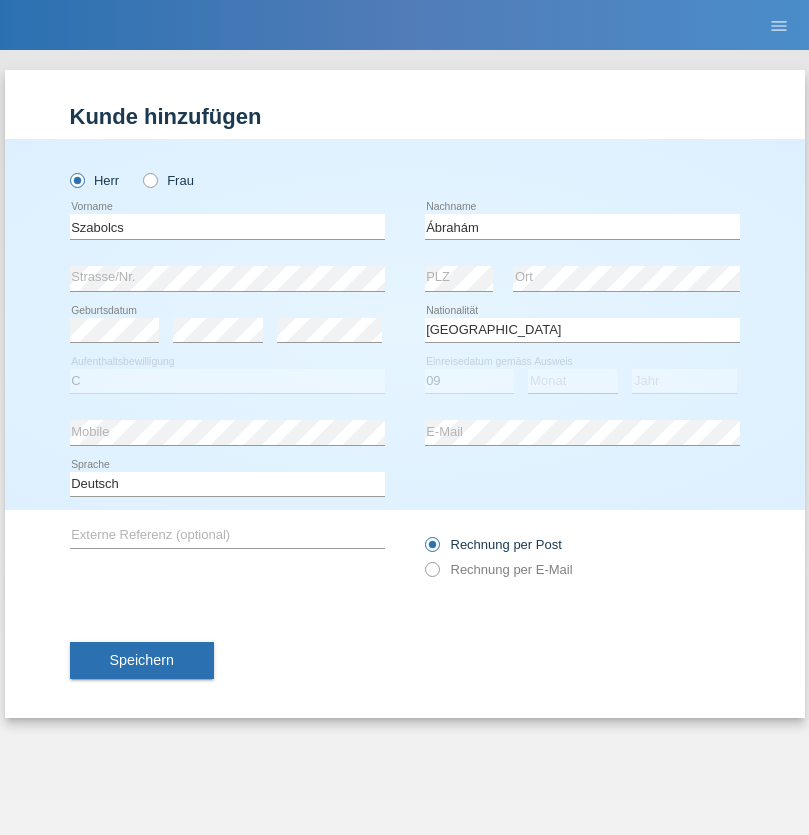 select on "12" 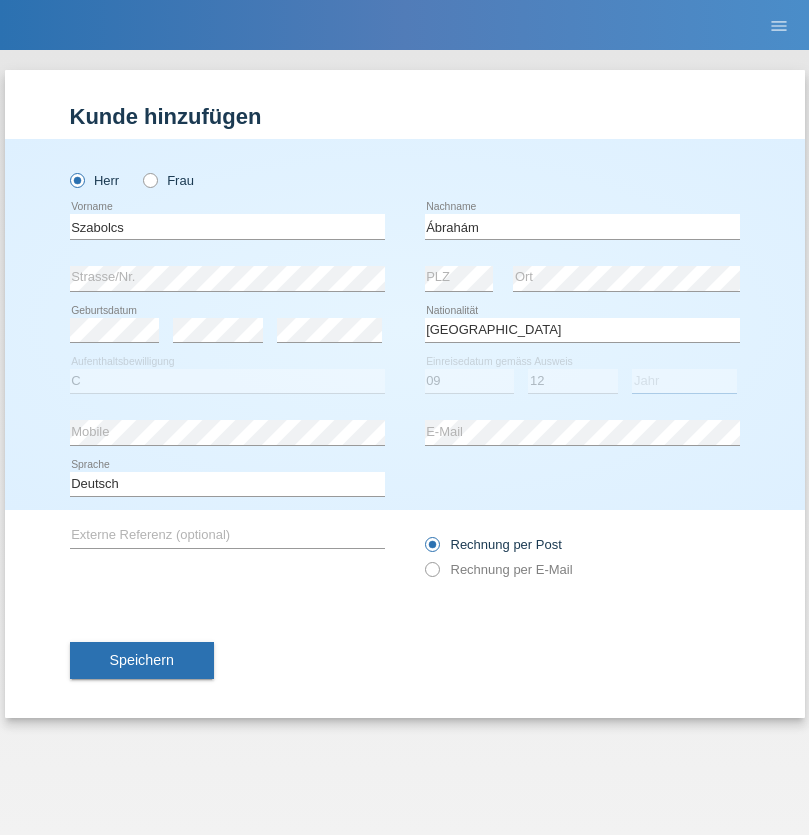 select on "2021" 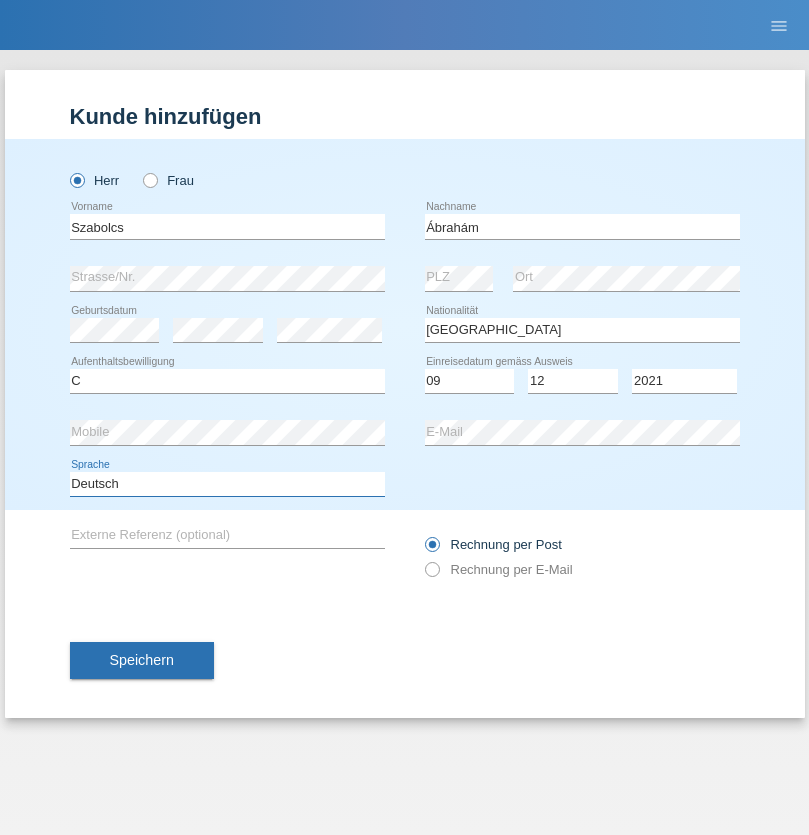 select on "en" 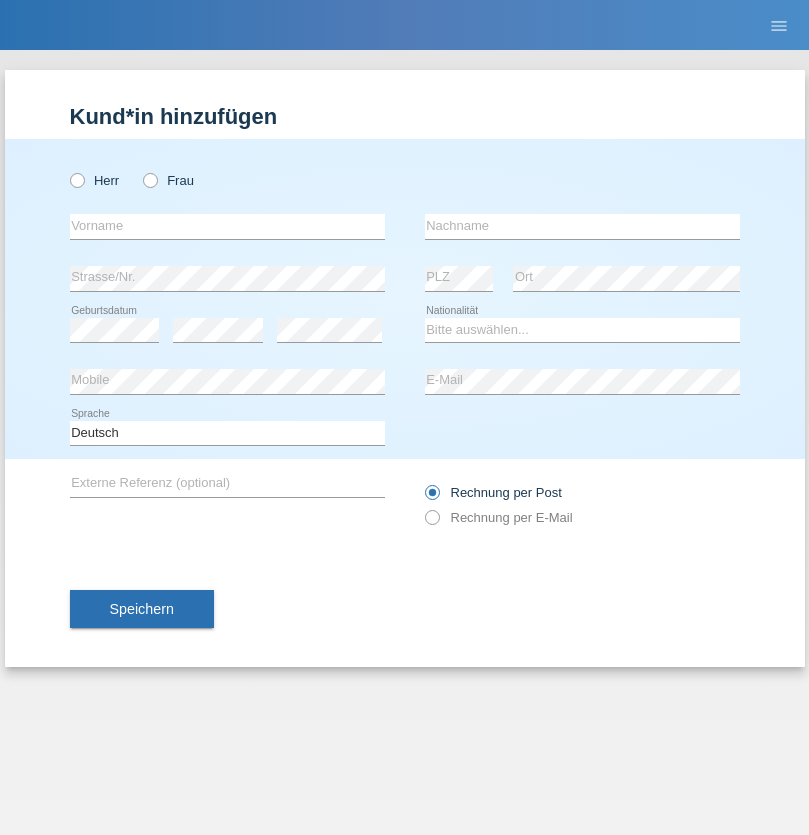 scroll, scrollTop: 0, scrollLeft: 0, axis: both 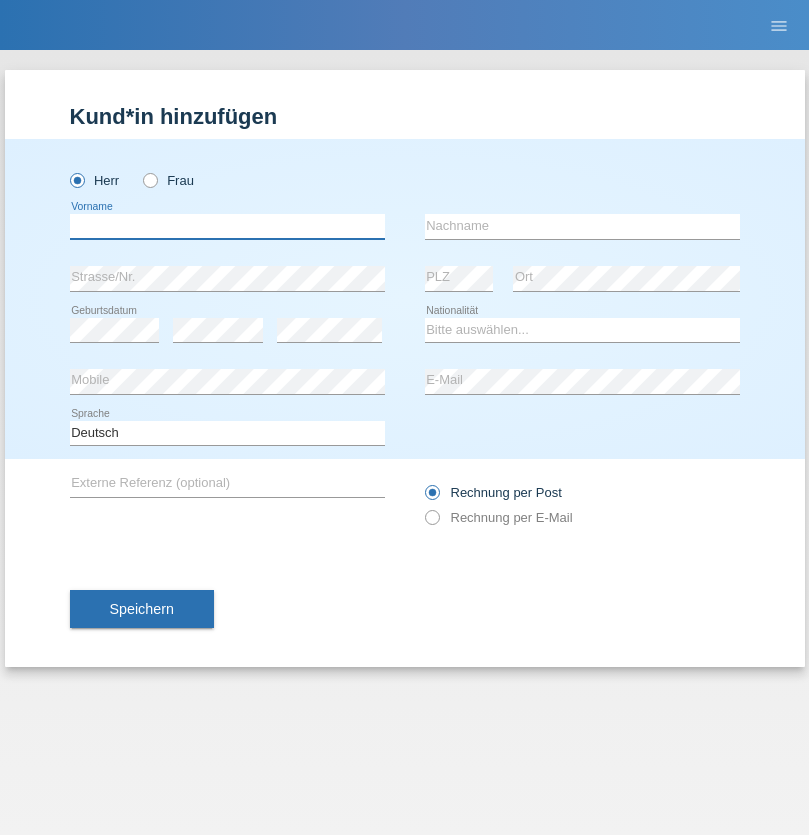 click at bounding box center (227, 226) 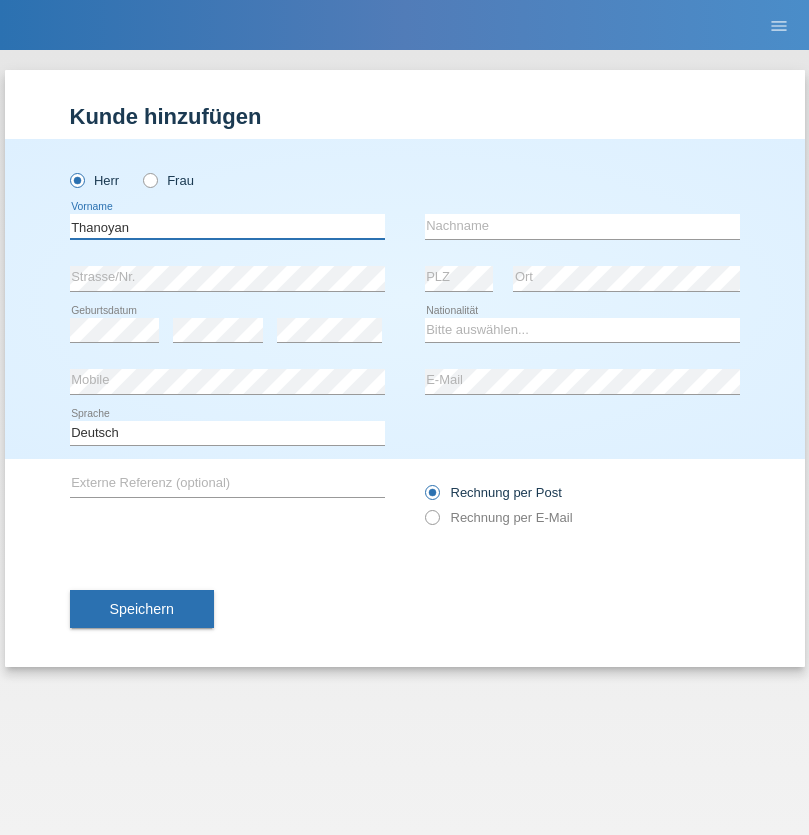 type on "Thanoyan" 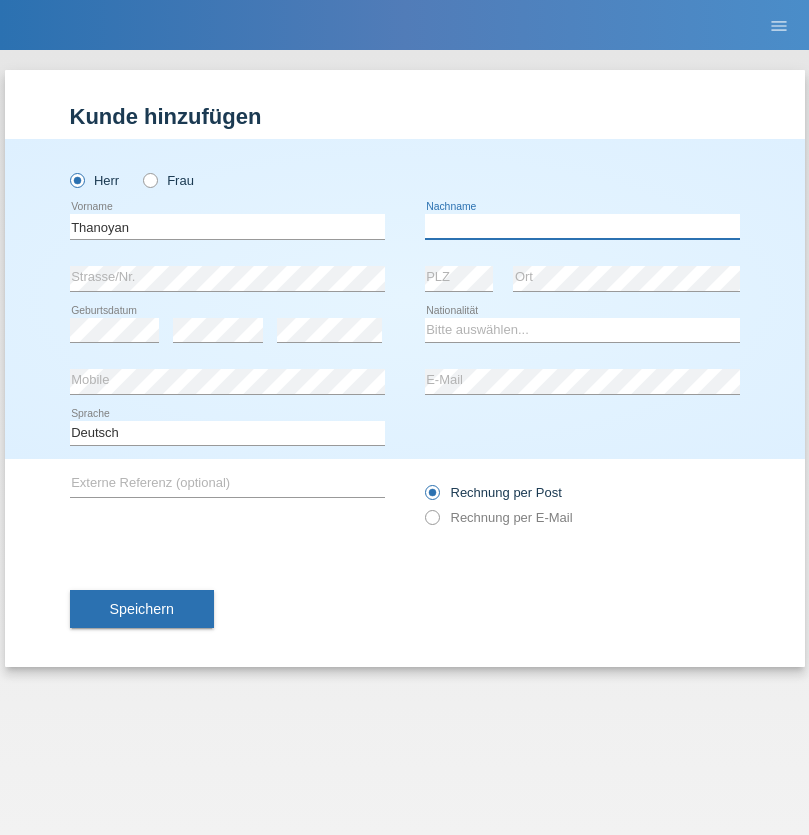 click at bounding box center (582, 226) 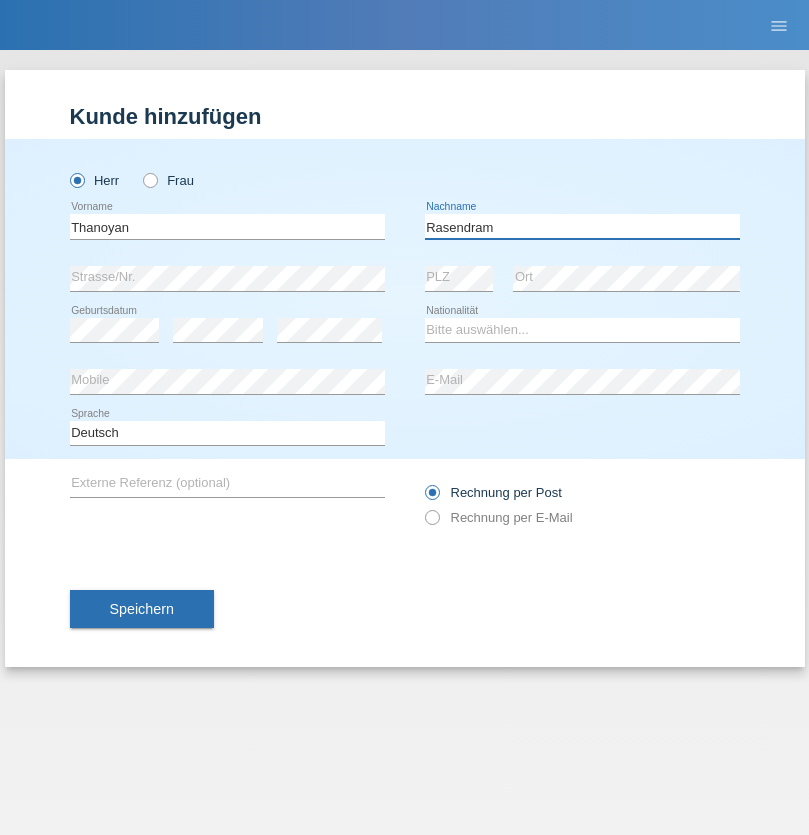 type on "Rasendram" 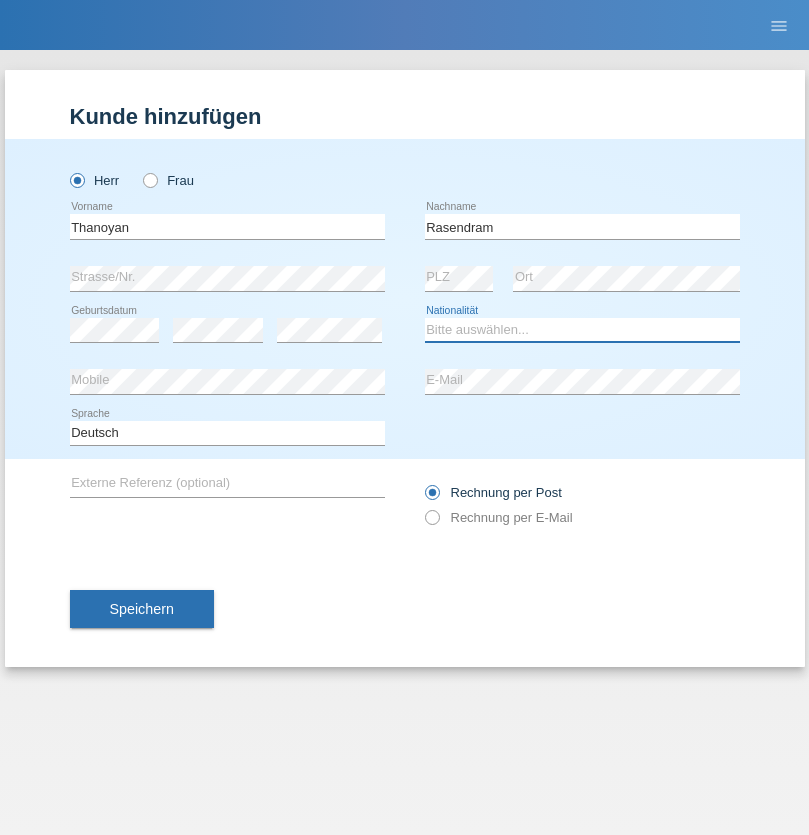 select on "LK" 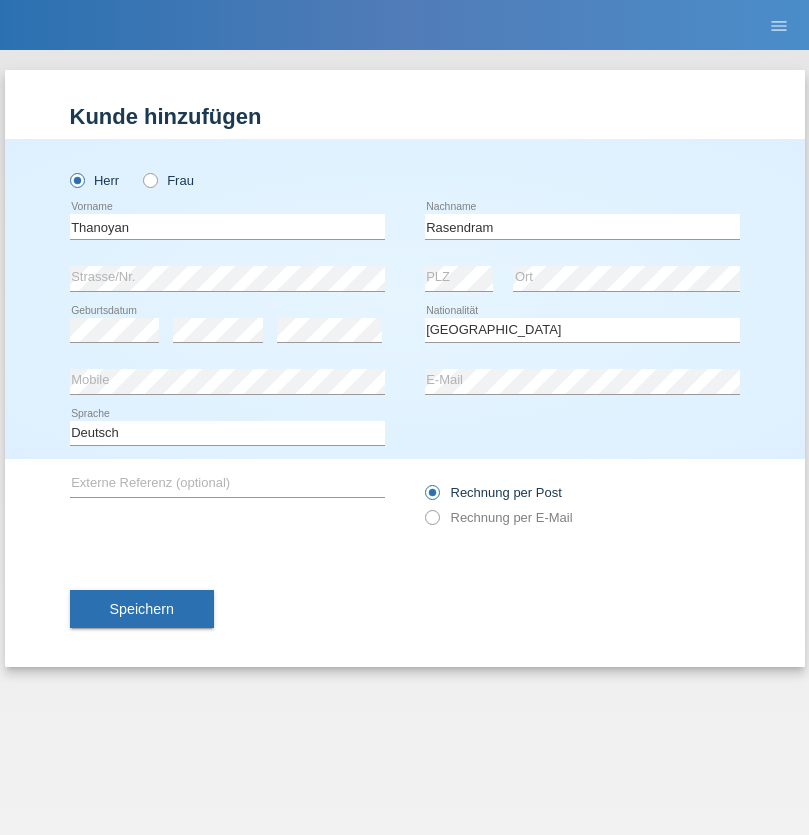 select on "C" 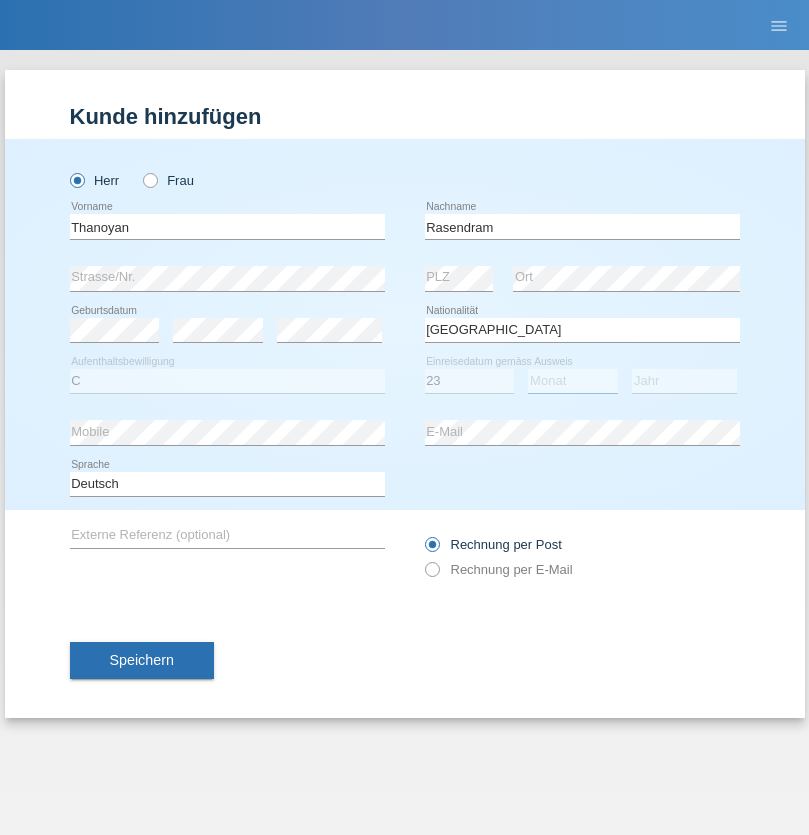 select on "02" 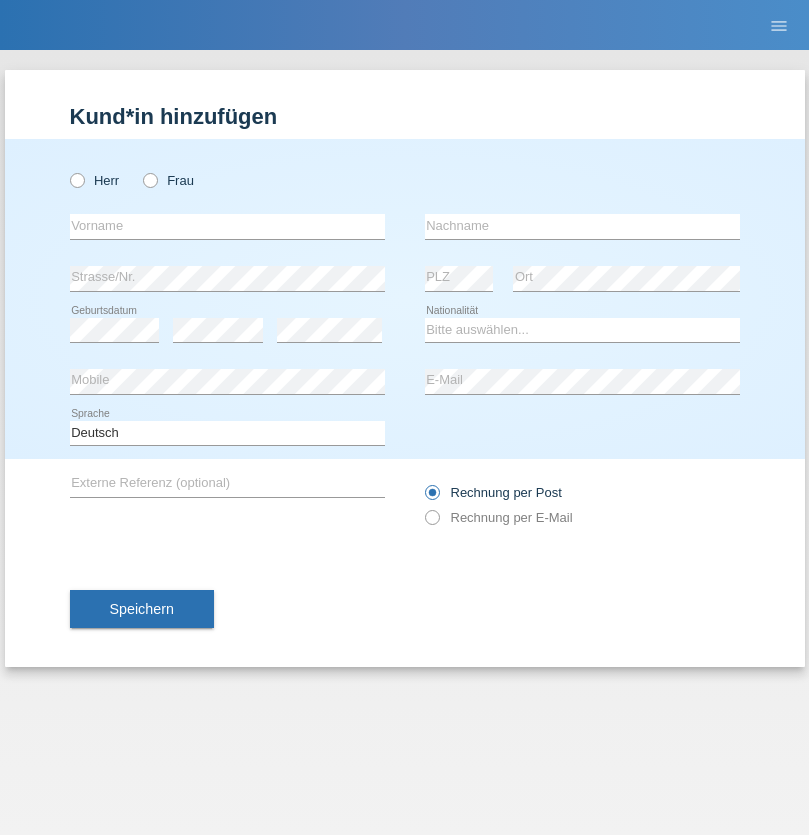 scroll, scrollTop: 0, scrollLeft: 0, axis: both 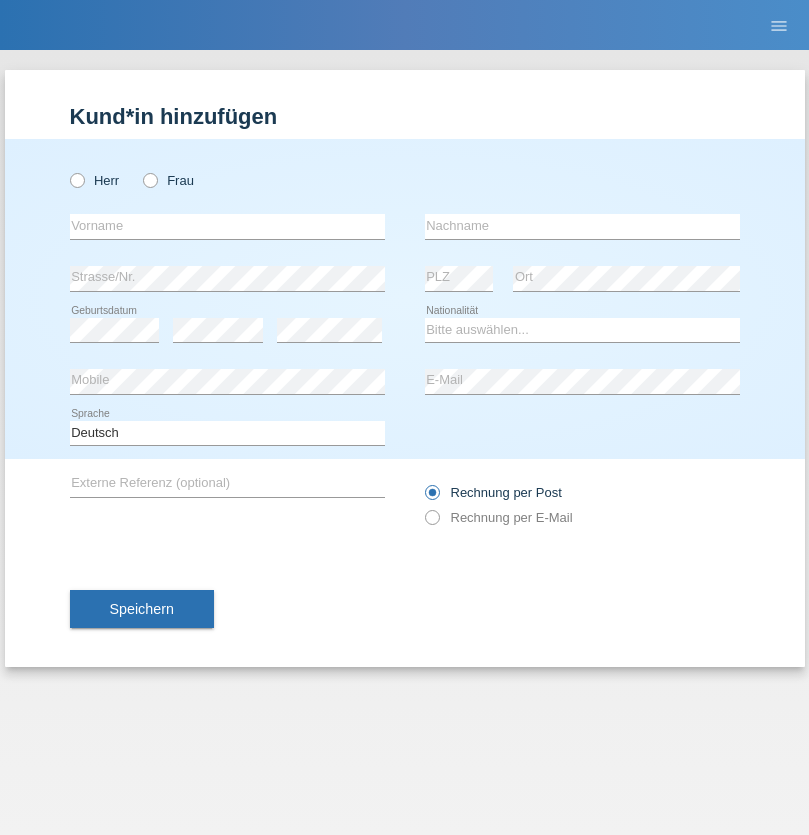 radio on "true" 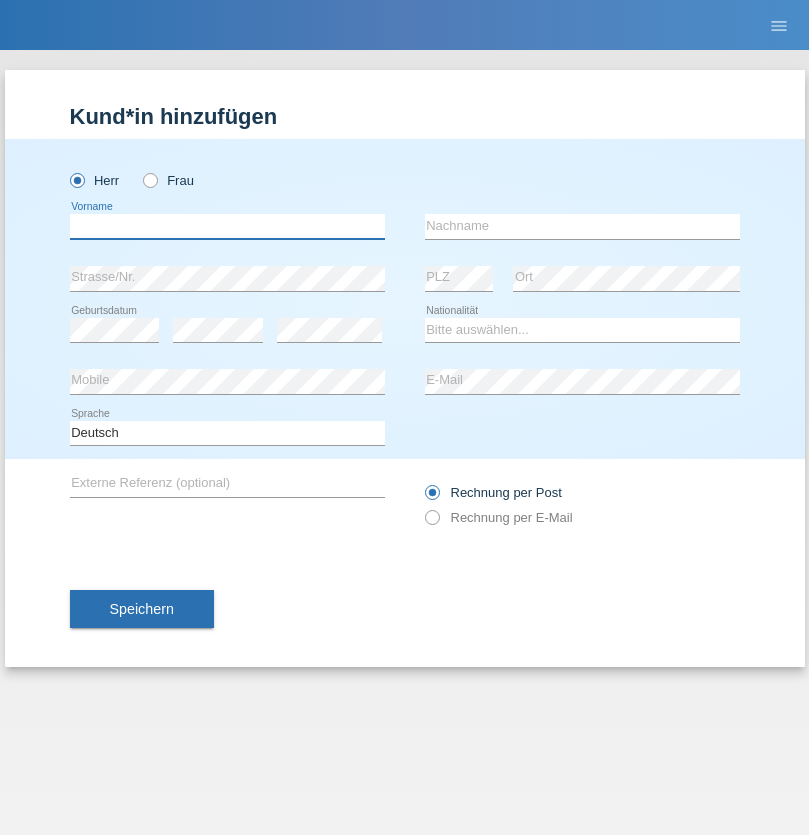 click at bounding box center (227, 226) 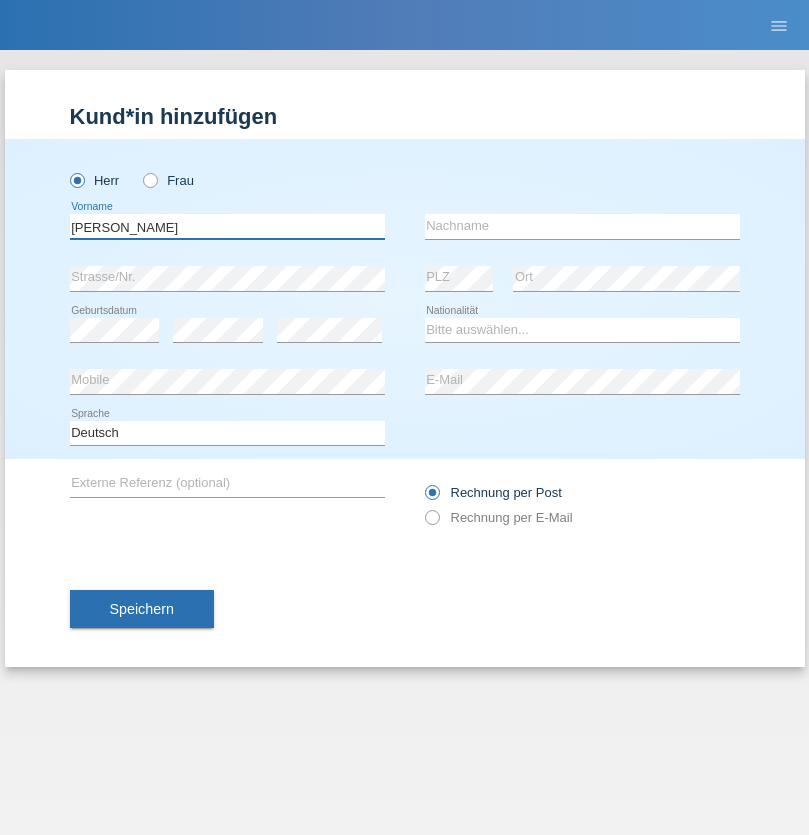 type on "[PERSON_NAME]" 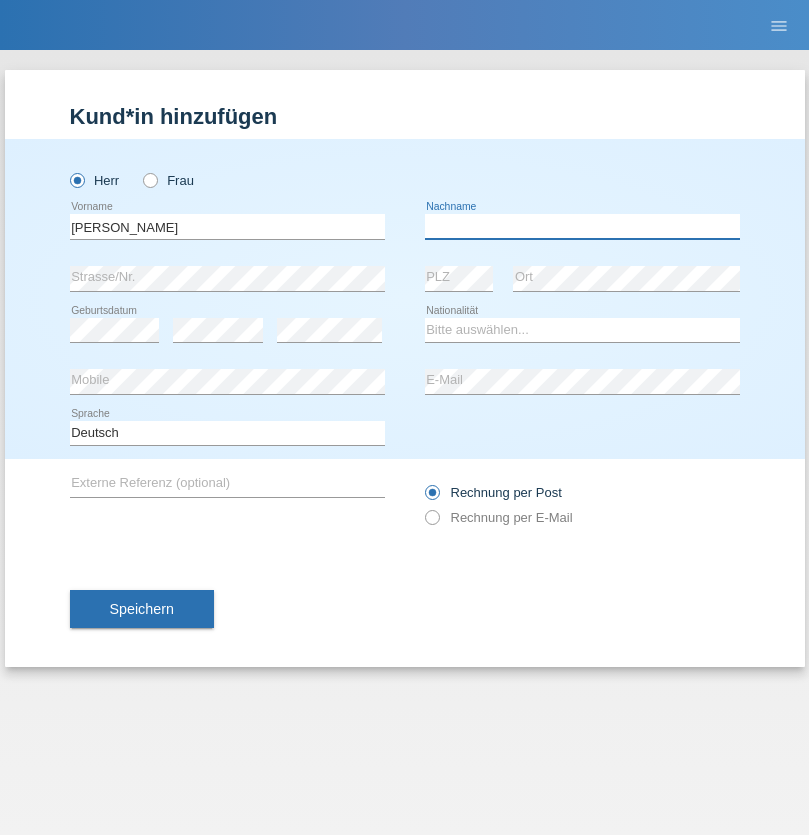 click at bounding box center (582, 226) 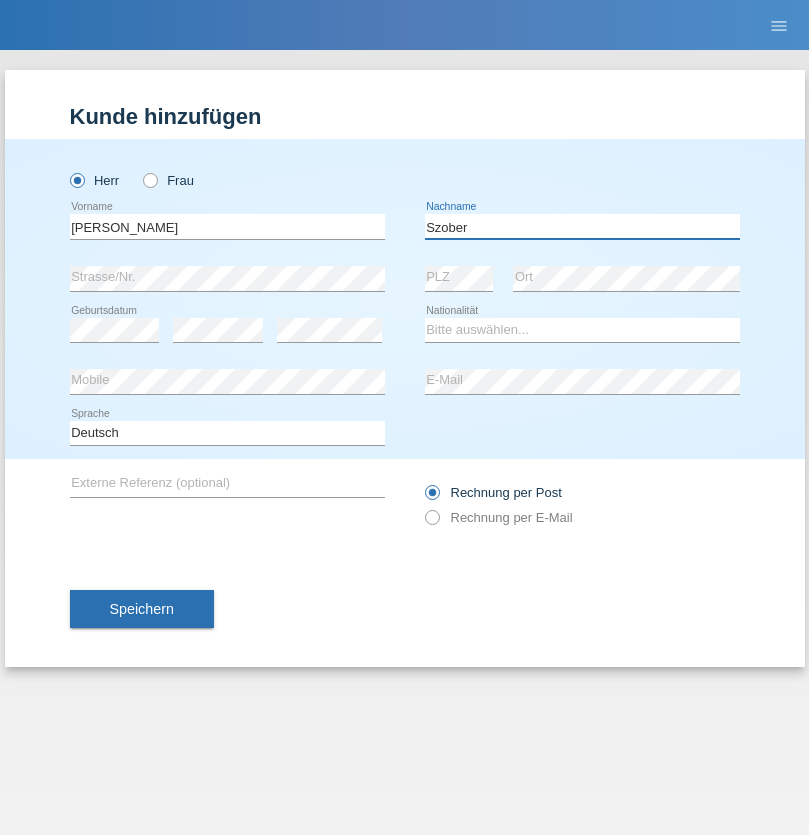 type on "Szober" 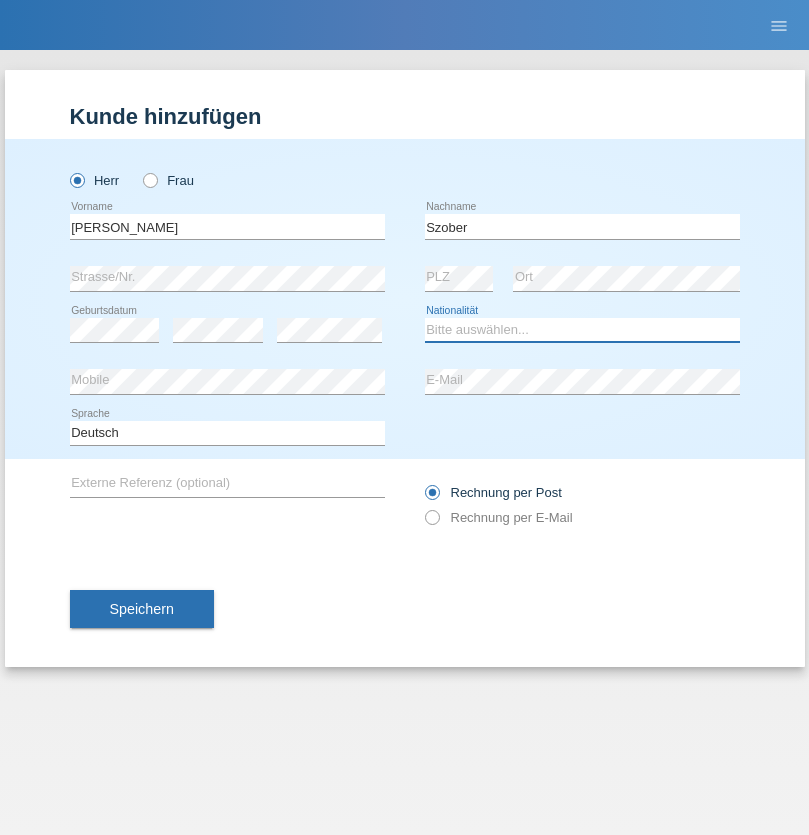 select on "PL" 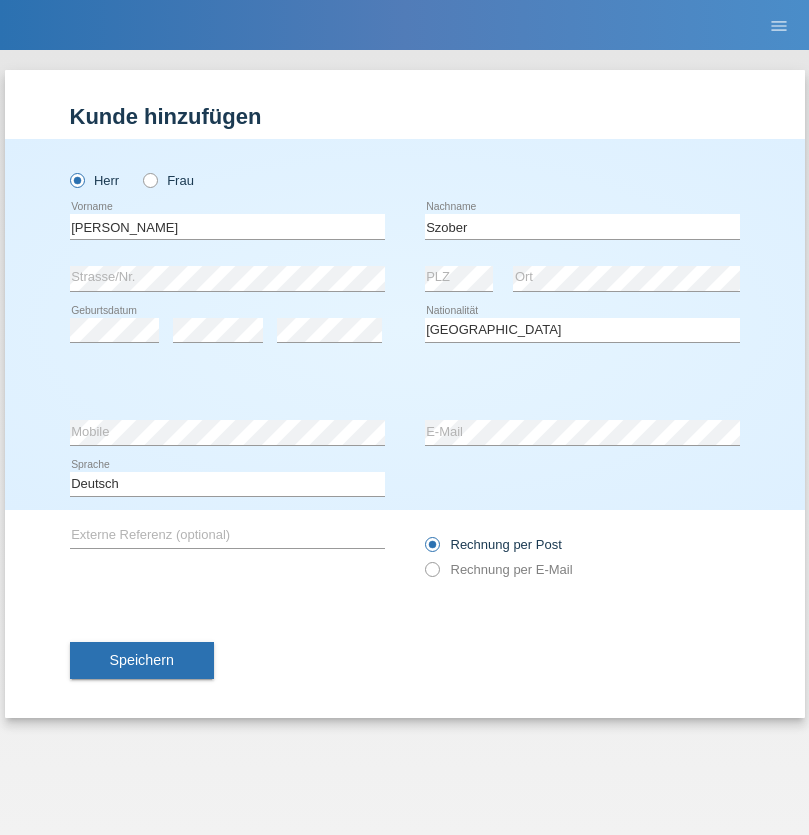 select on "C" 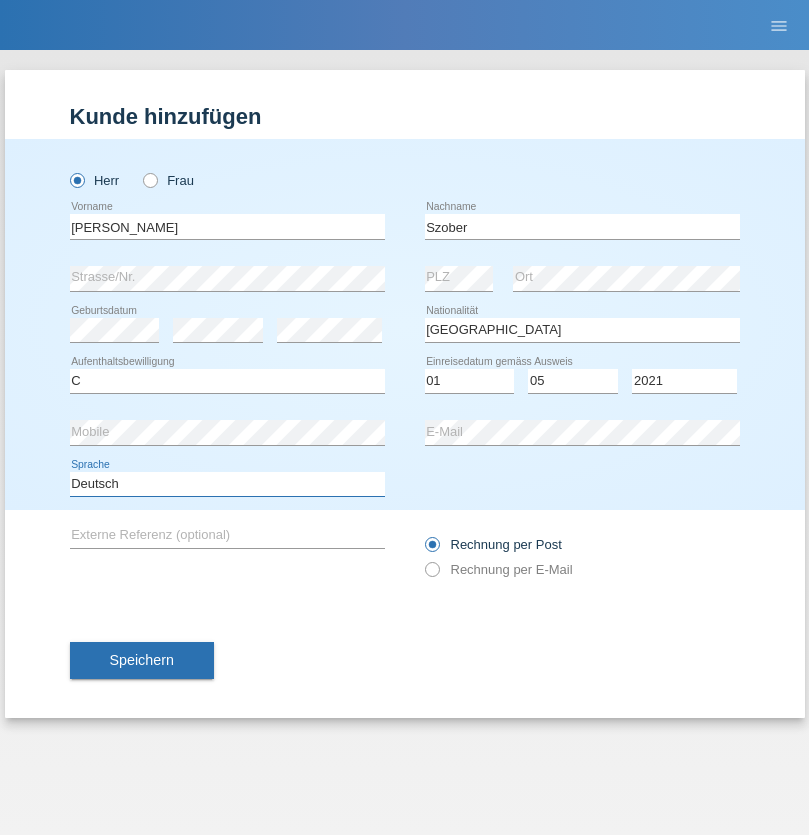 select on "en" 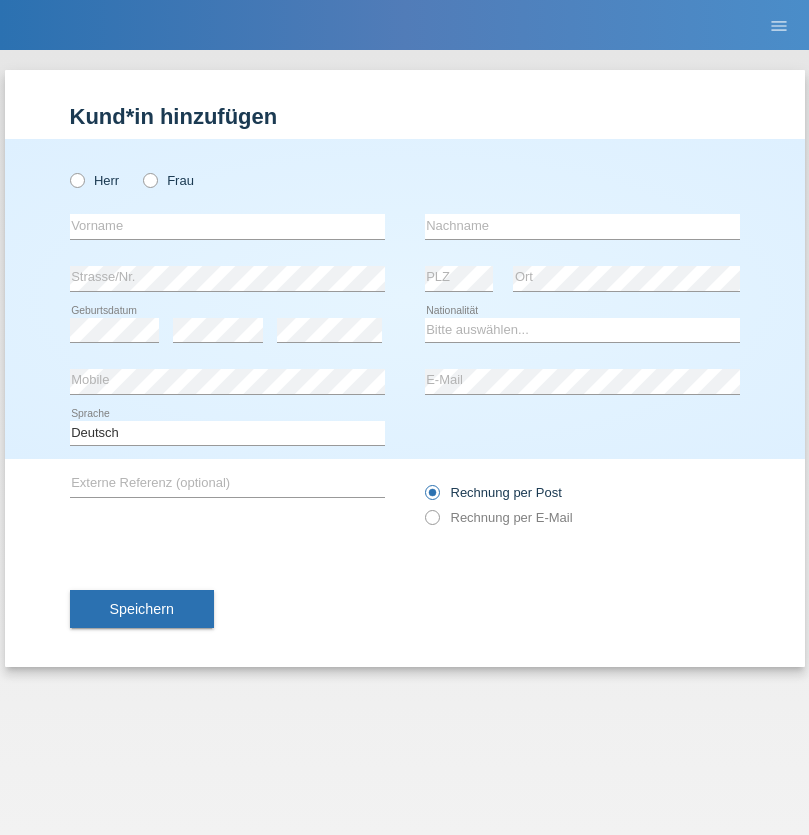 scroll, scrollTop: 0, scrollLeft: 0, axis: both 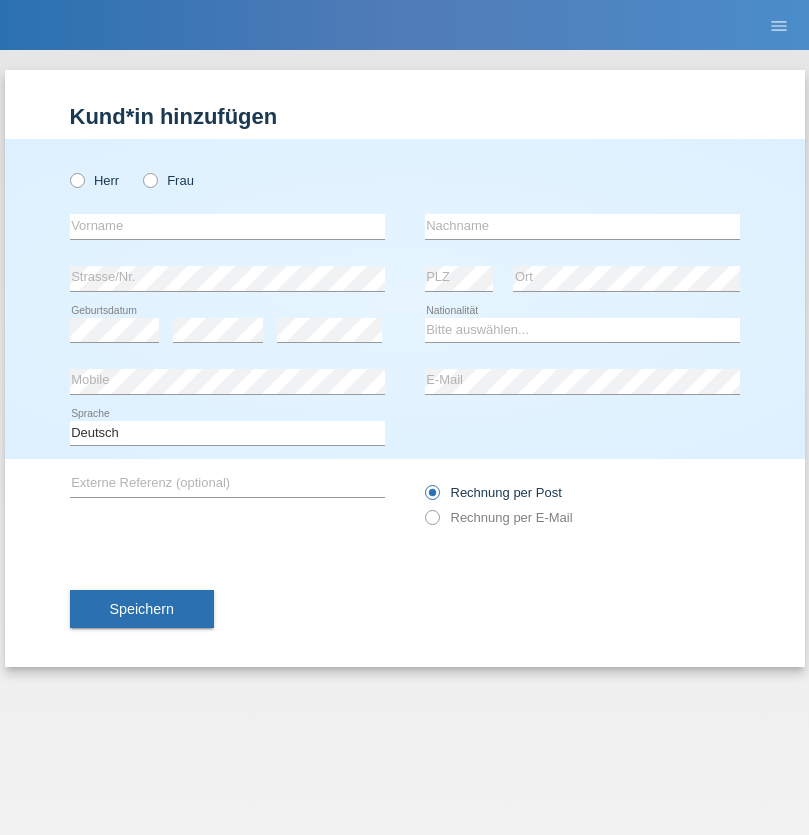 radio on "true" 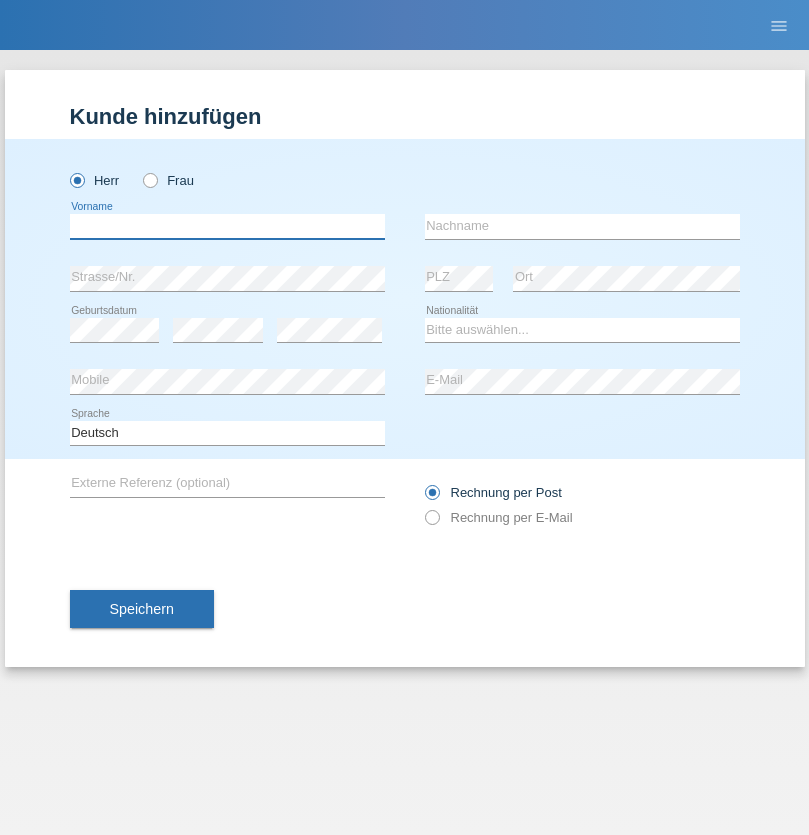 click at bounding box center (227, 226) 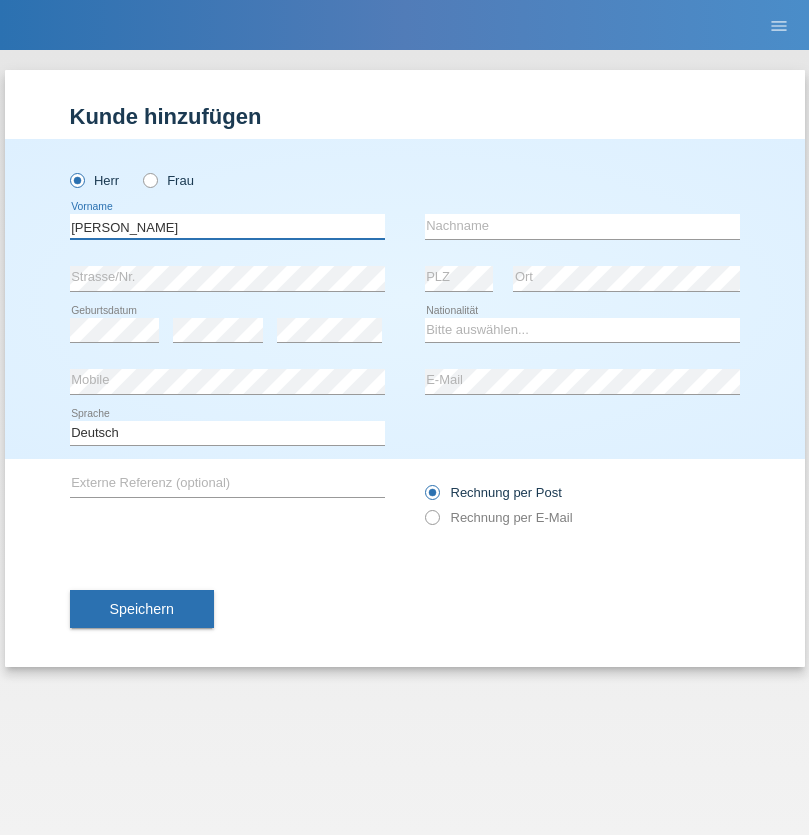 type on "[PERSON_NAME]" 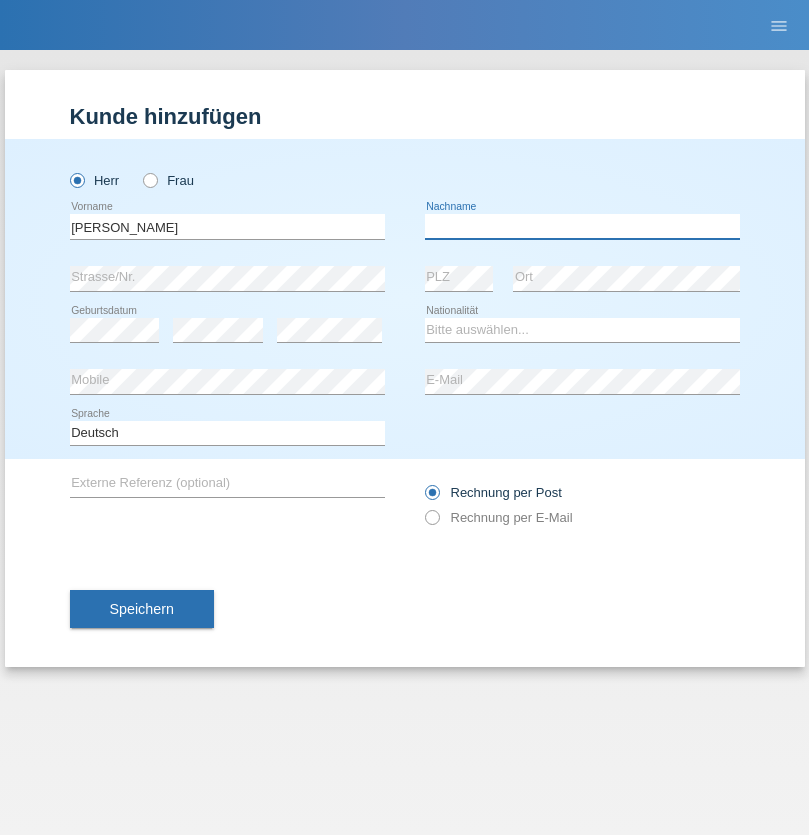 click at bounding box center (582, 226) 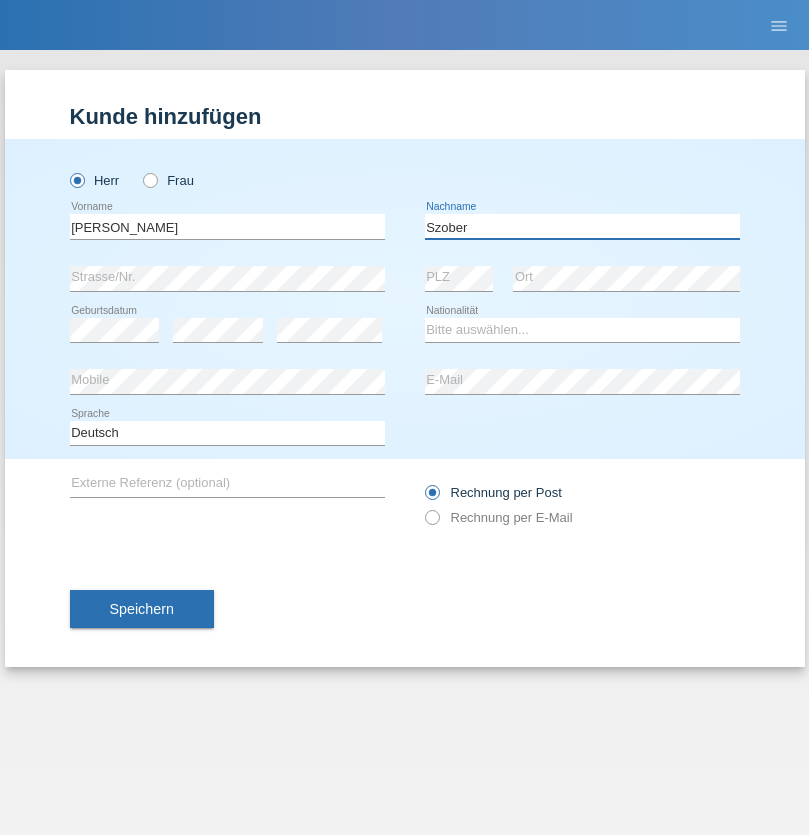 type on "Szober" 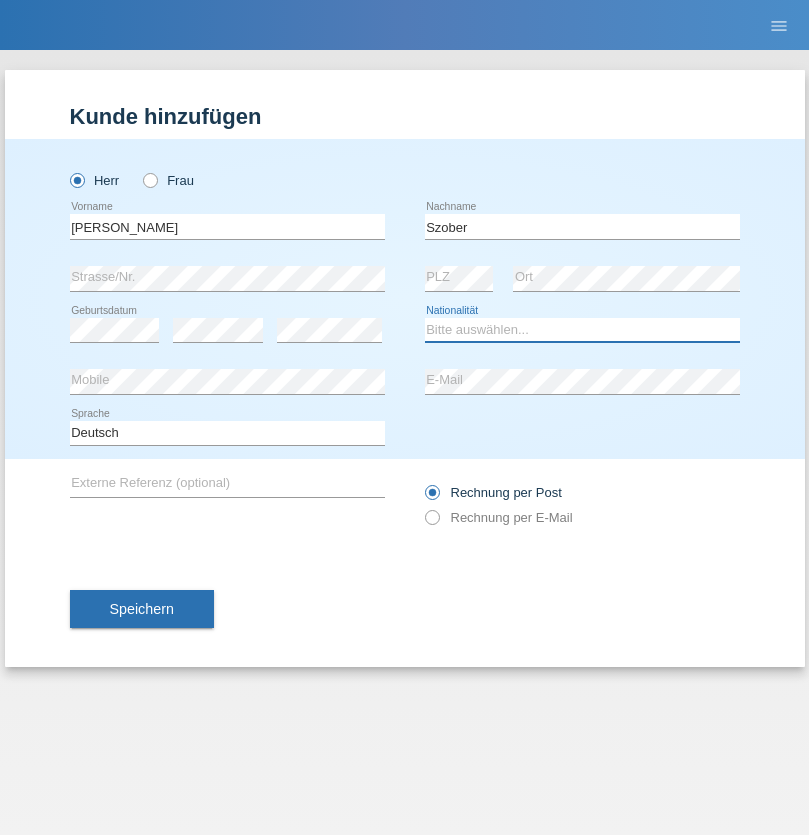 select on "PL" 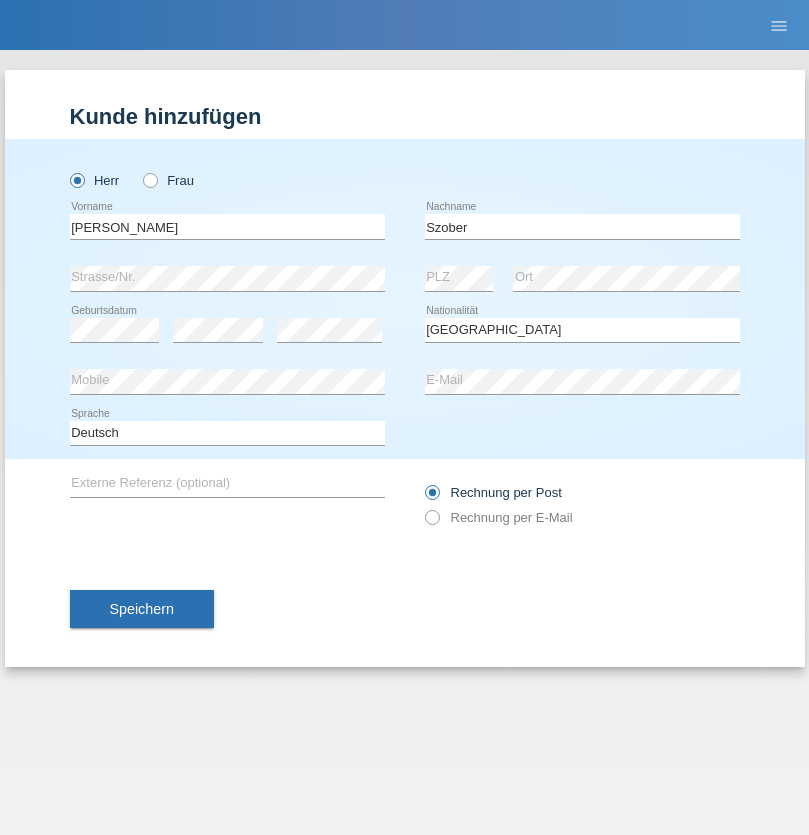 select on "C" 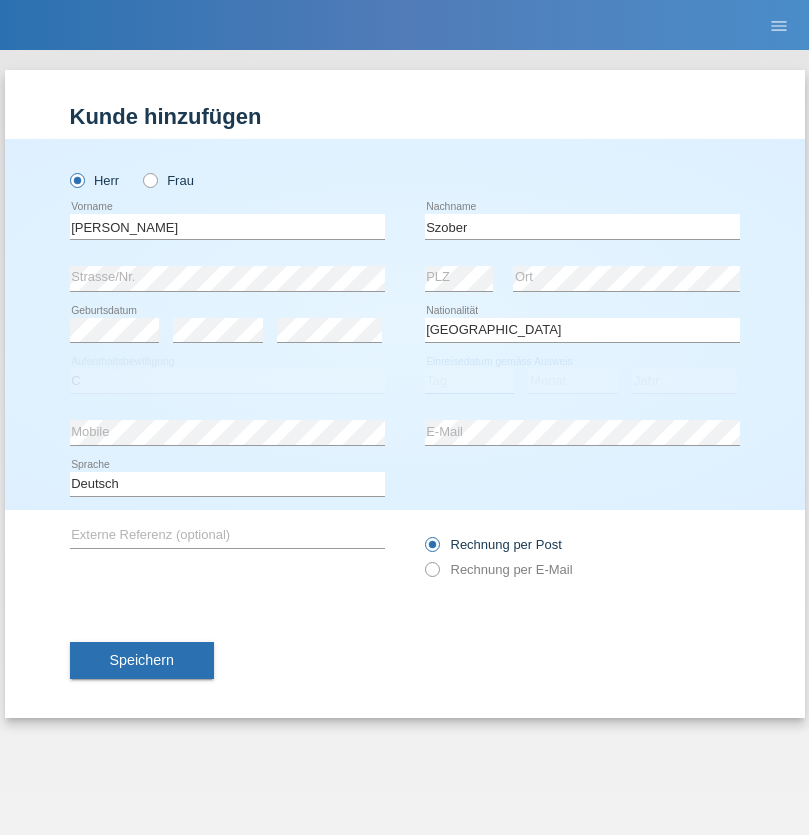 select on "01" 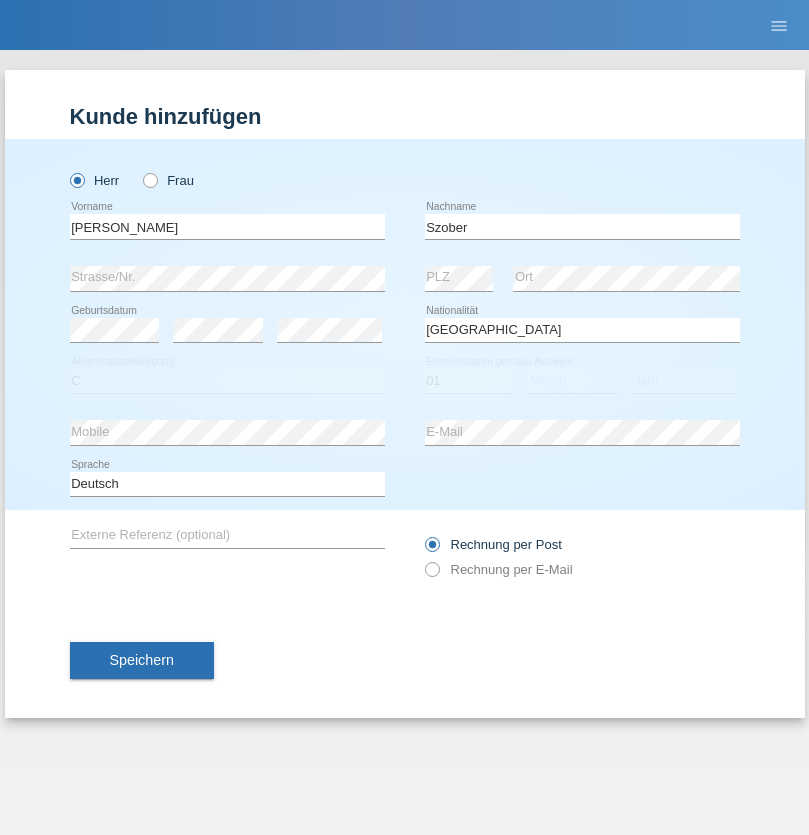 select on "05" 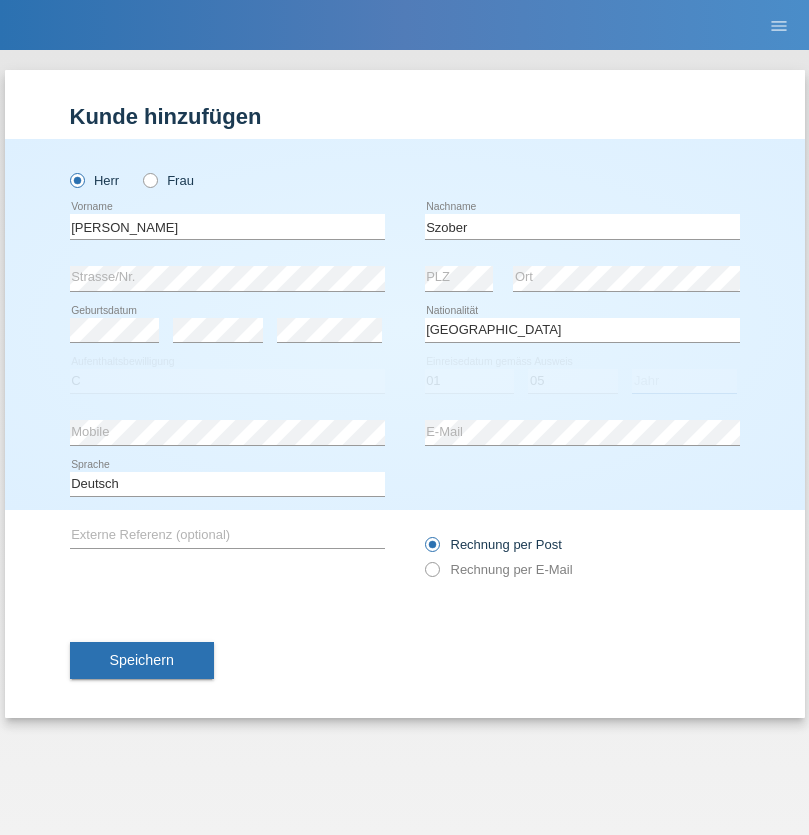 select on "2021" 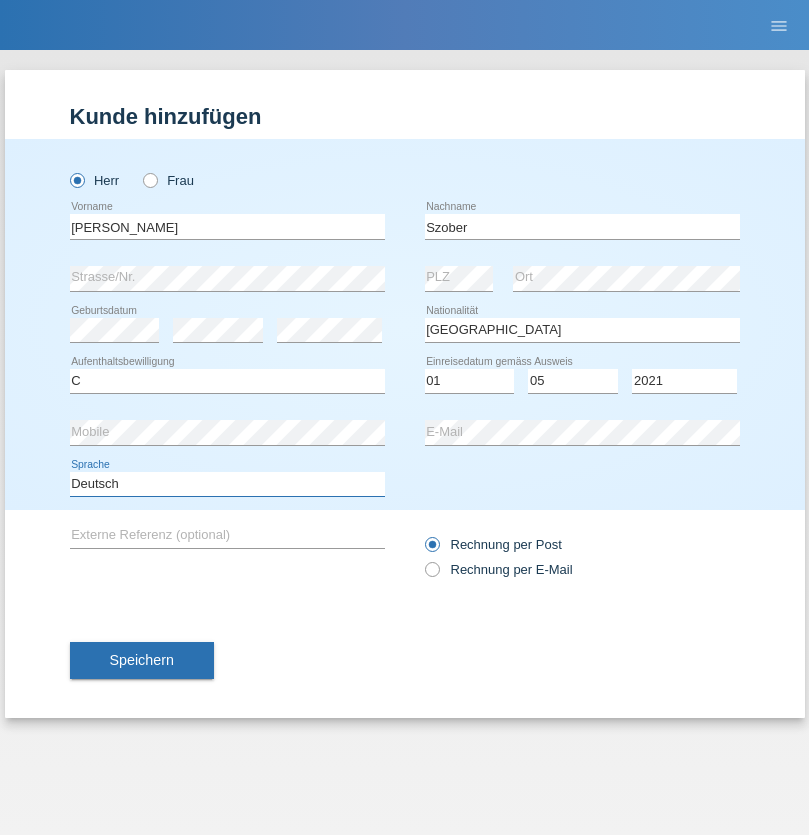 select on "en" 